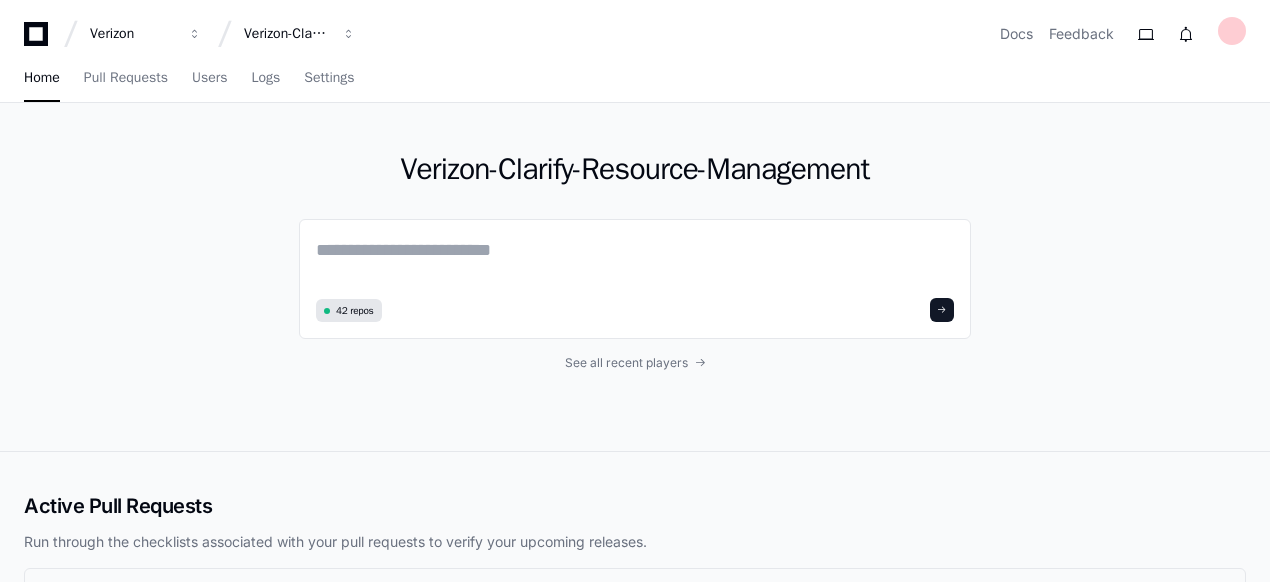 scroll, scrollTop: 0, scrollLeft: 0, axis: both 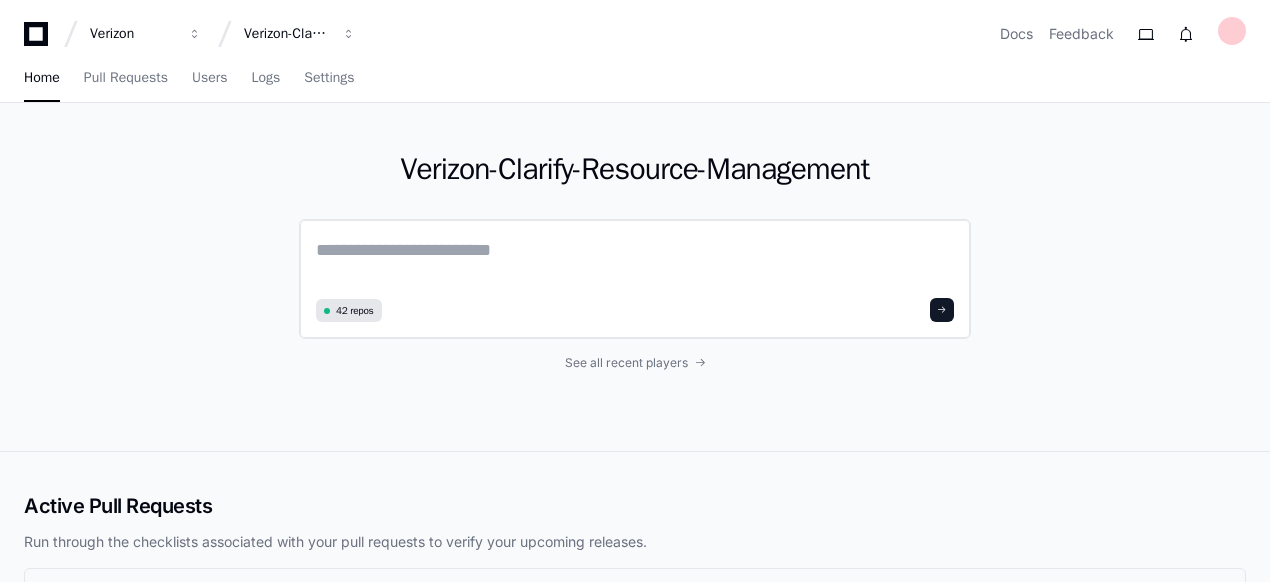 click 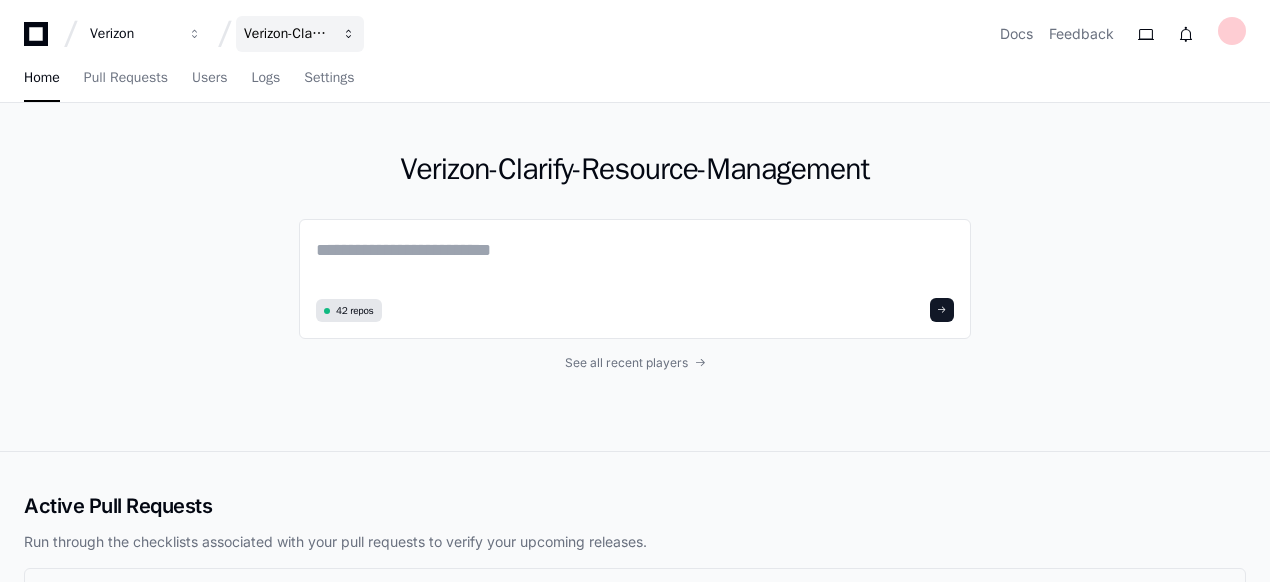 click at bounding box center (195, 34) 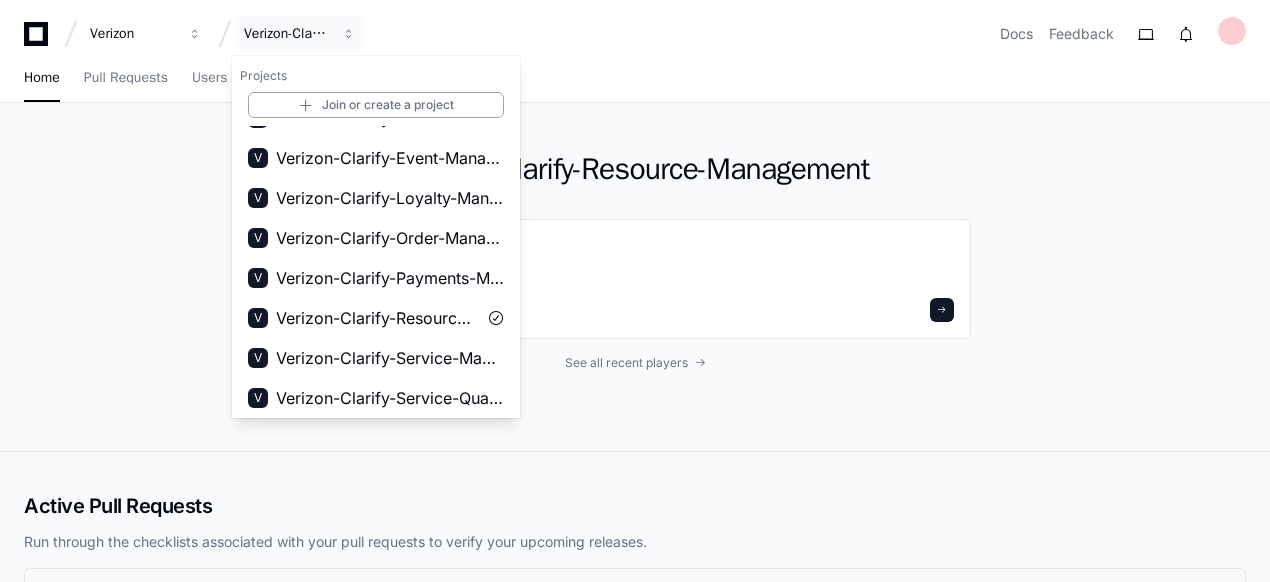 scroll, scrollTop: 312, scrollLeft: 0, axis: vertical 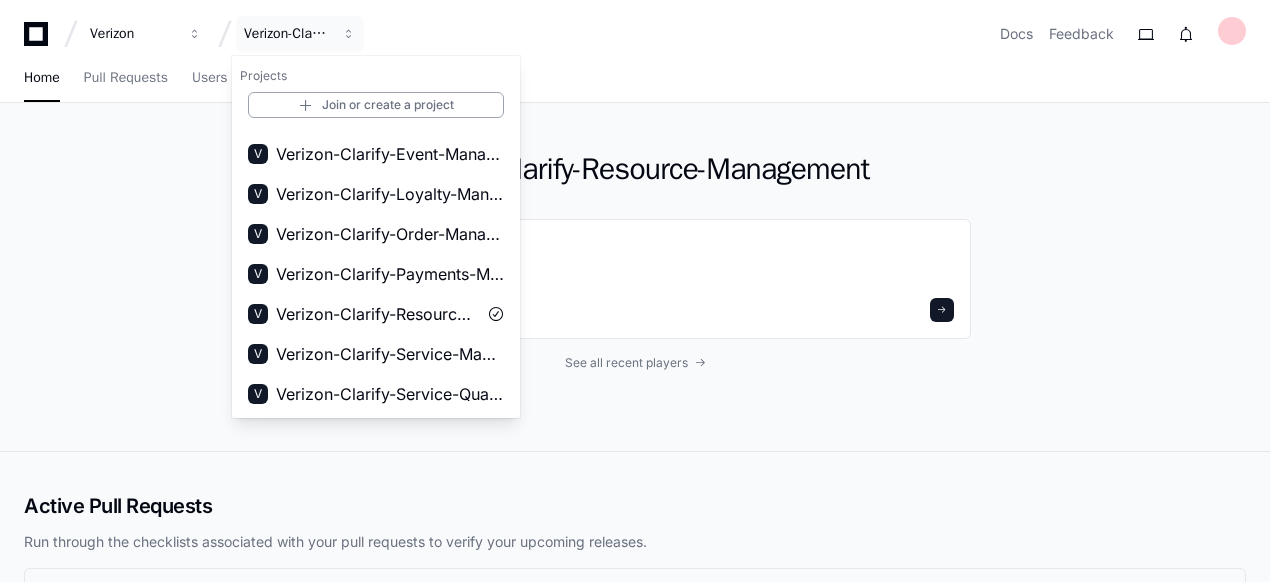 click on "Verizon-Clarify-Resource-Management  42 repos See all recent players" 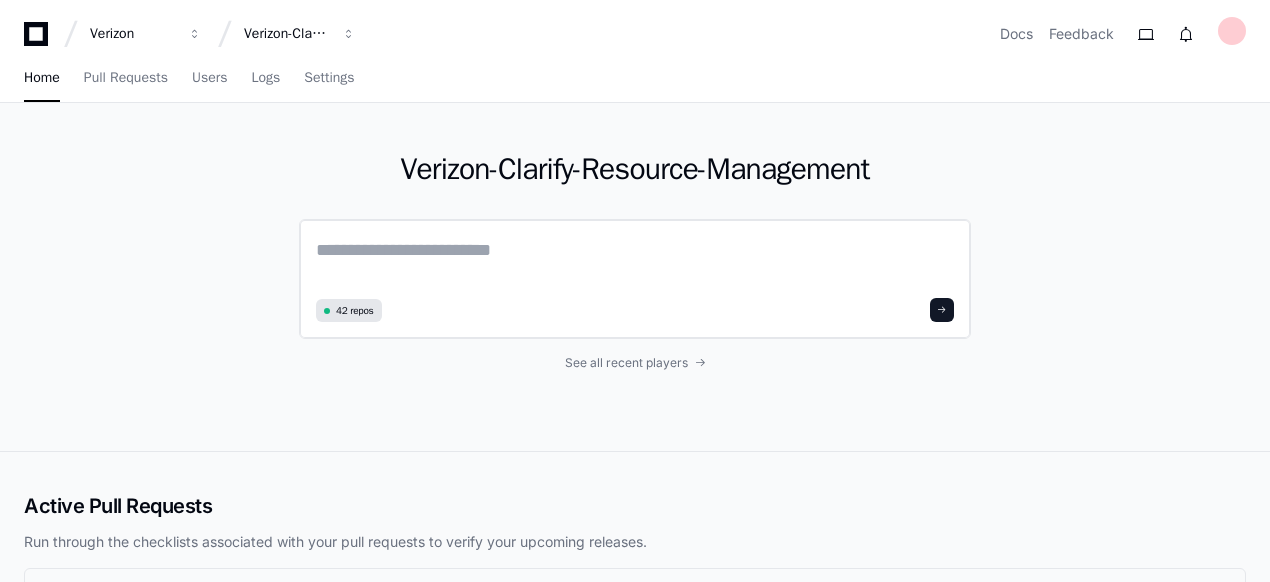 click 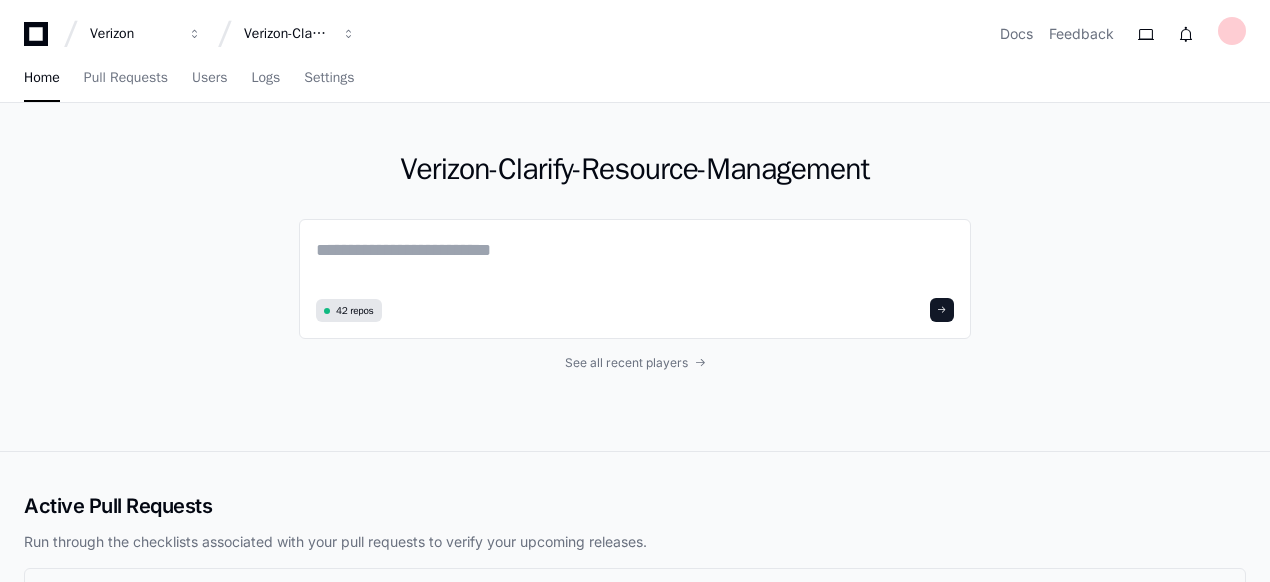 click on "Verizon-Clarify-Resource-Management  42 repos See all recent players" 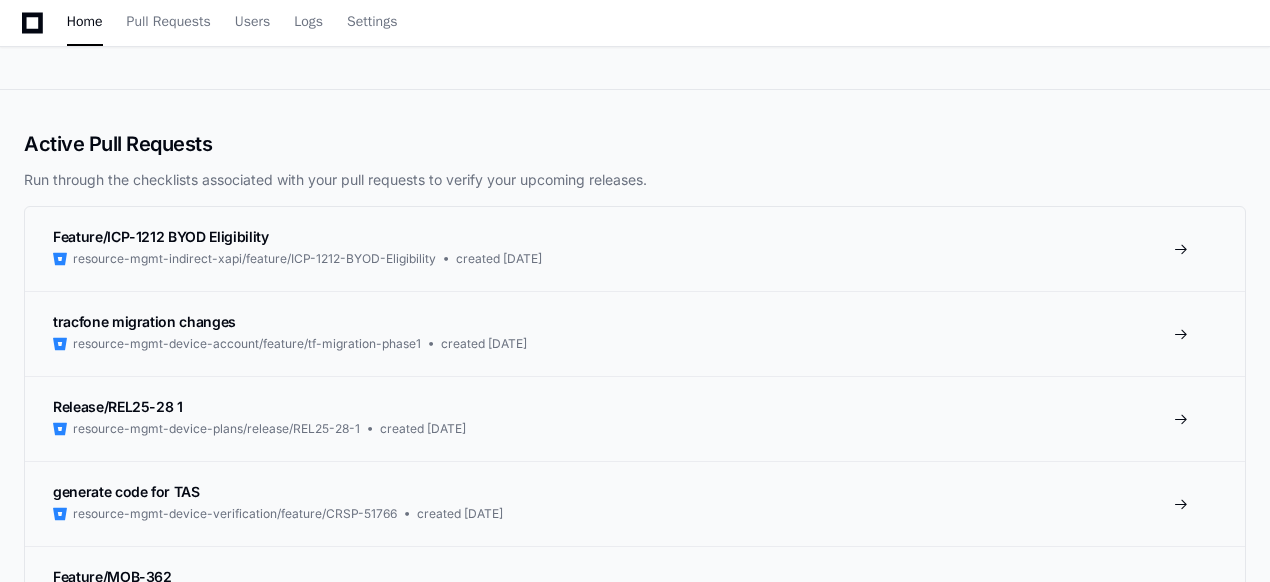 scroll, scrollTop: 360, scrollLeft: 0, axis: vertical 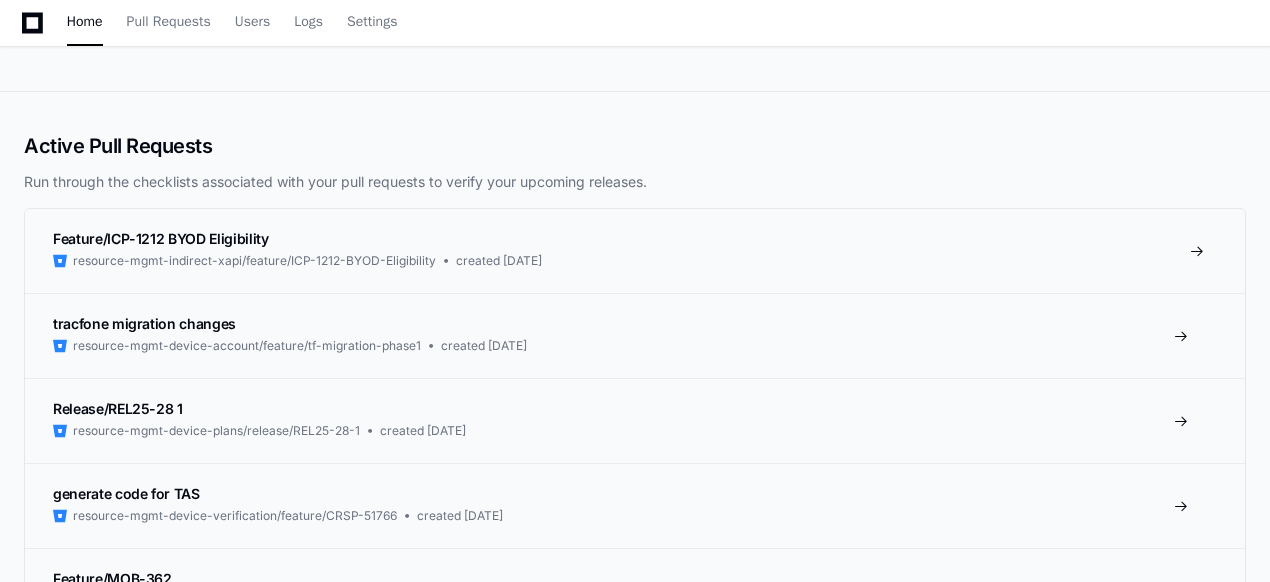 click on "Feature/ICP-1212 BYOD Eligibility" 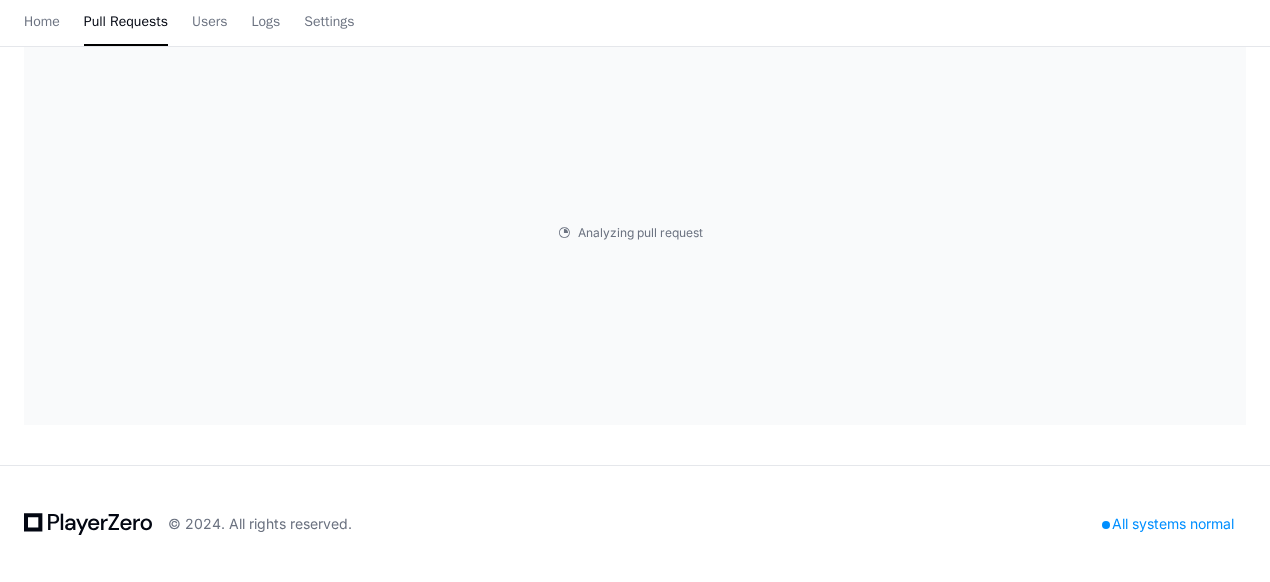 scroll, scrollTop: 0, scrollLeft: 0, axis: both 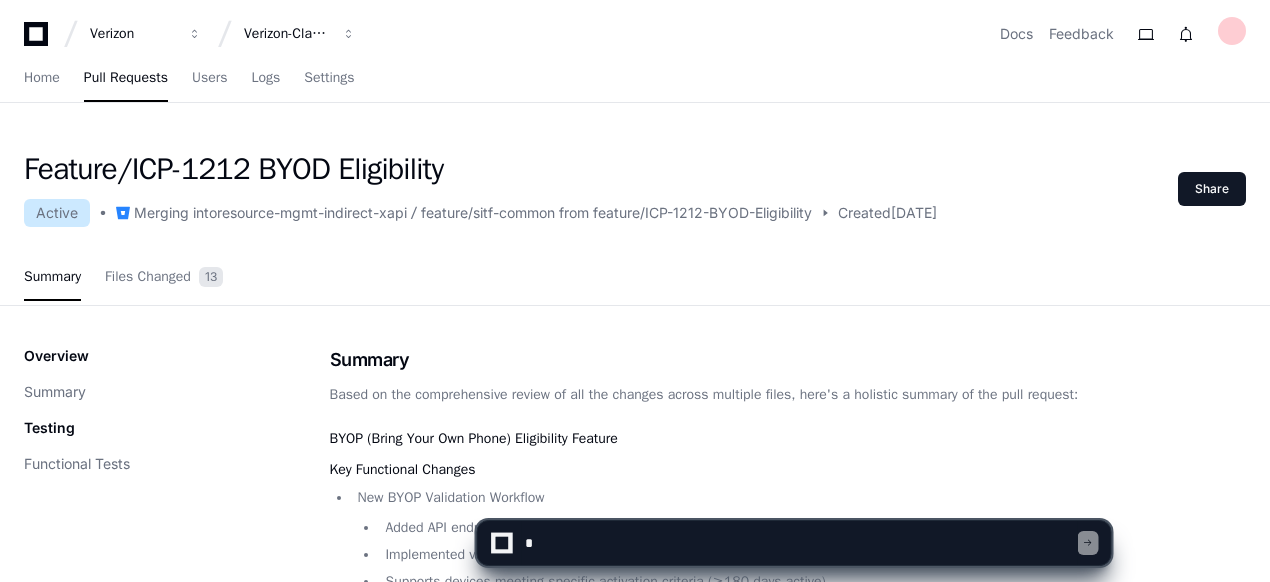 click on "Based on the comprehensive review of all the changes across multiple files, here's a holistic summary of the pull request:" 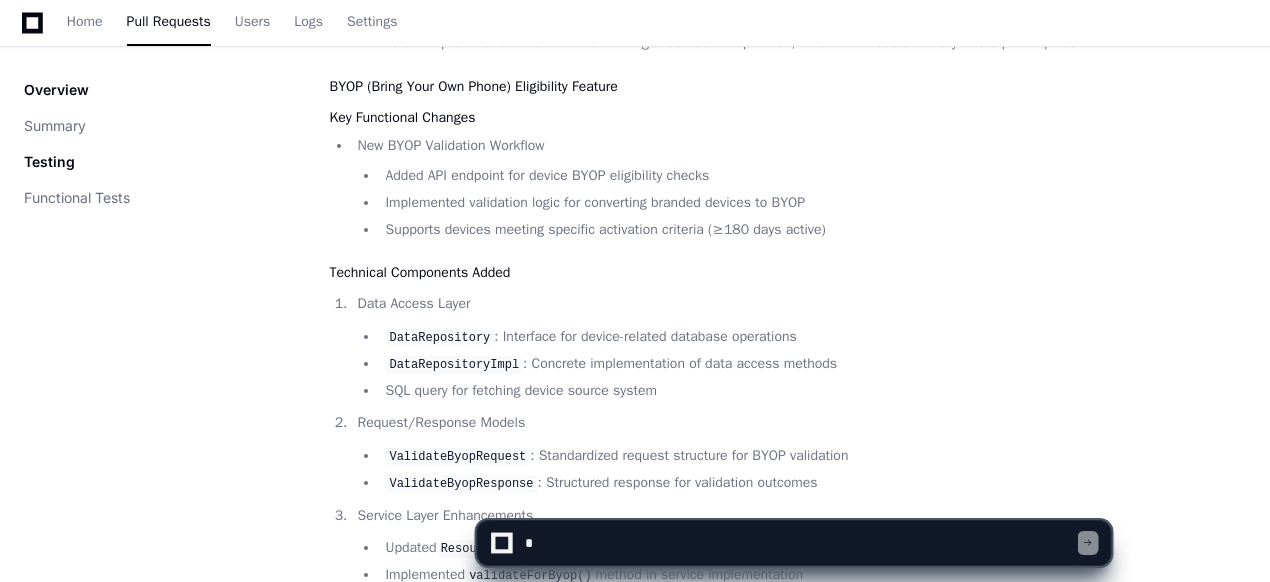 scroll, scrollTop: 360, scrollLeft: 0, axis: vertical 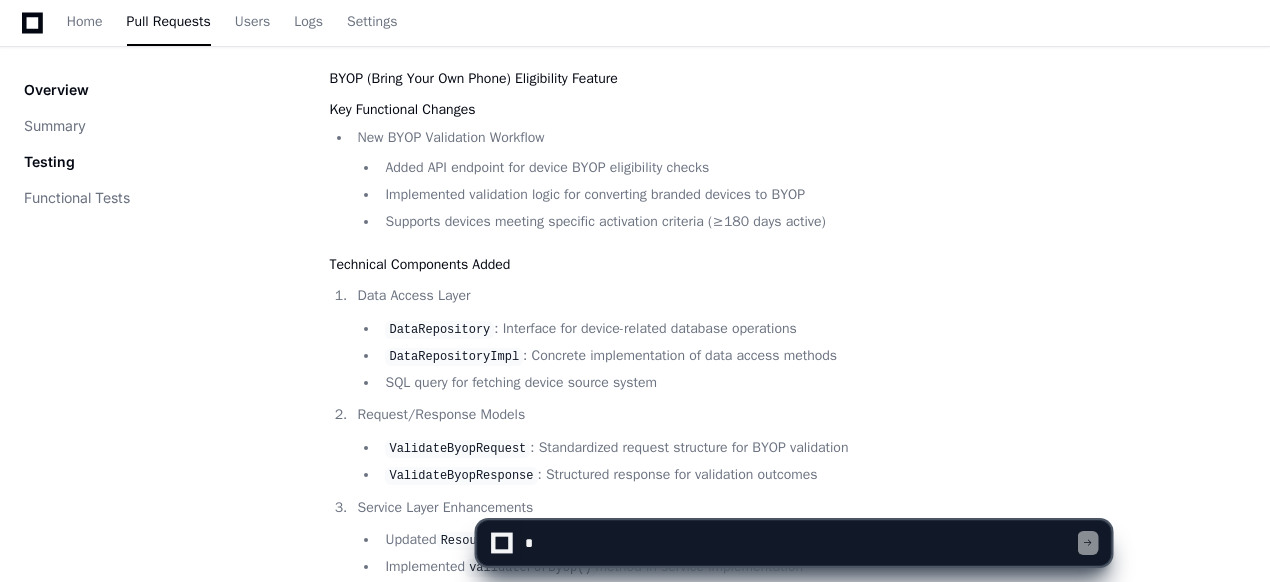 click on "Implemented validation logic for converting branded devices to BYOP" 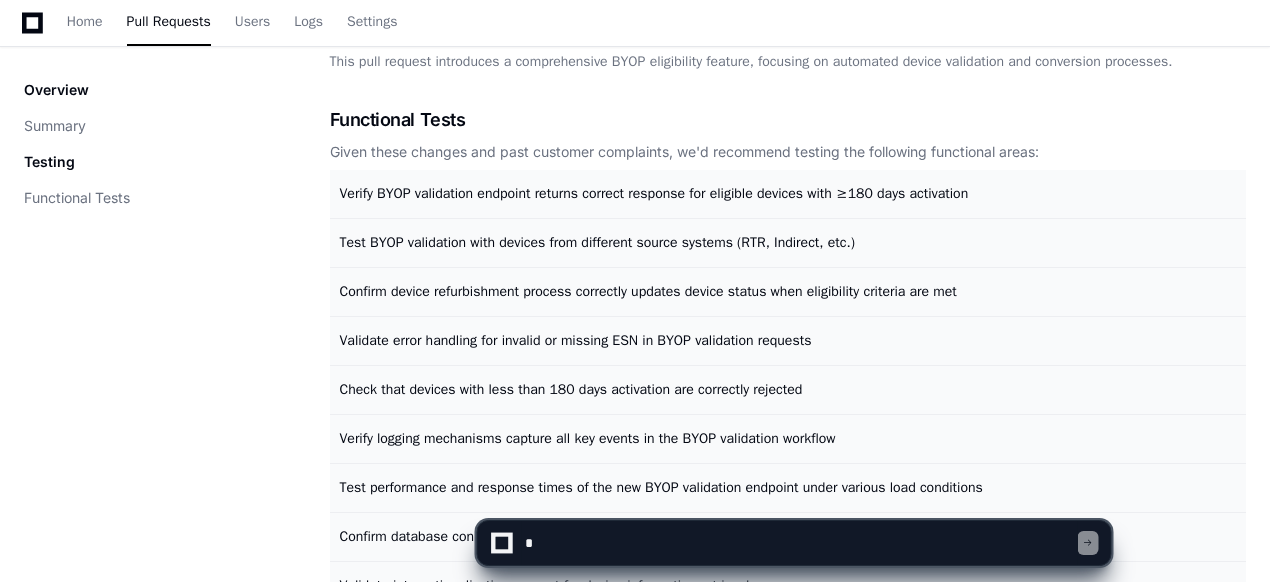 scroll, scrollTop: 1360, scrollLeft: 0, axis: vertical 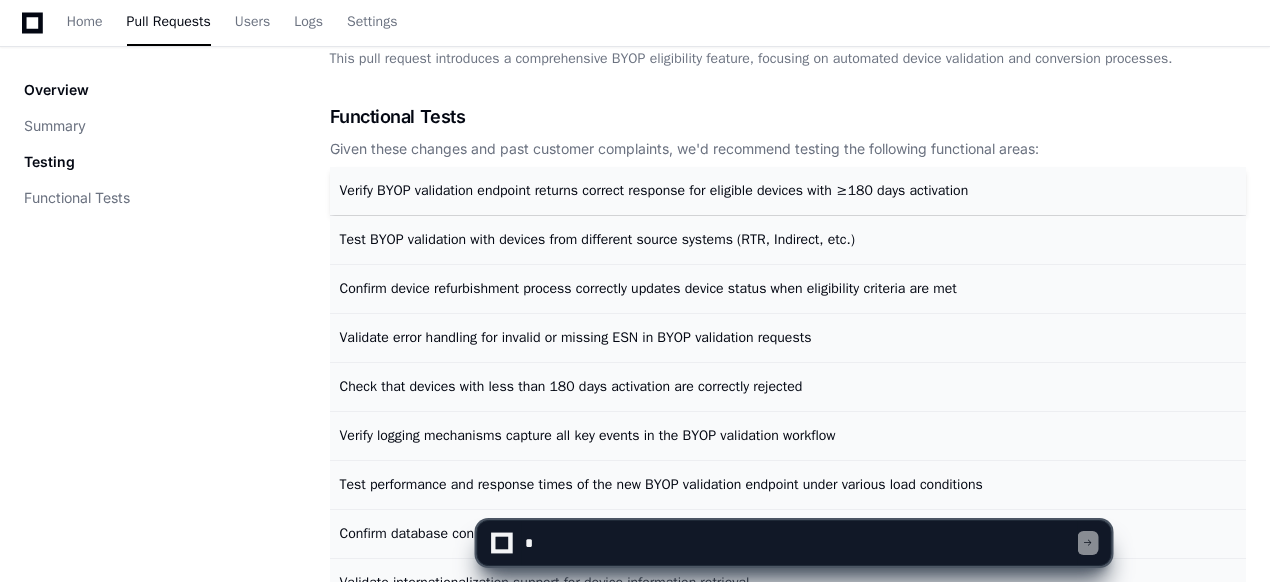 click on "Verify BYOP validation endpoint returns correct response for eligible devices with ≥180 days activation" at bounding box center [654, 190] 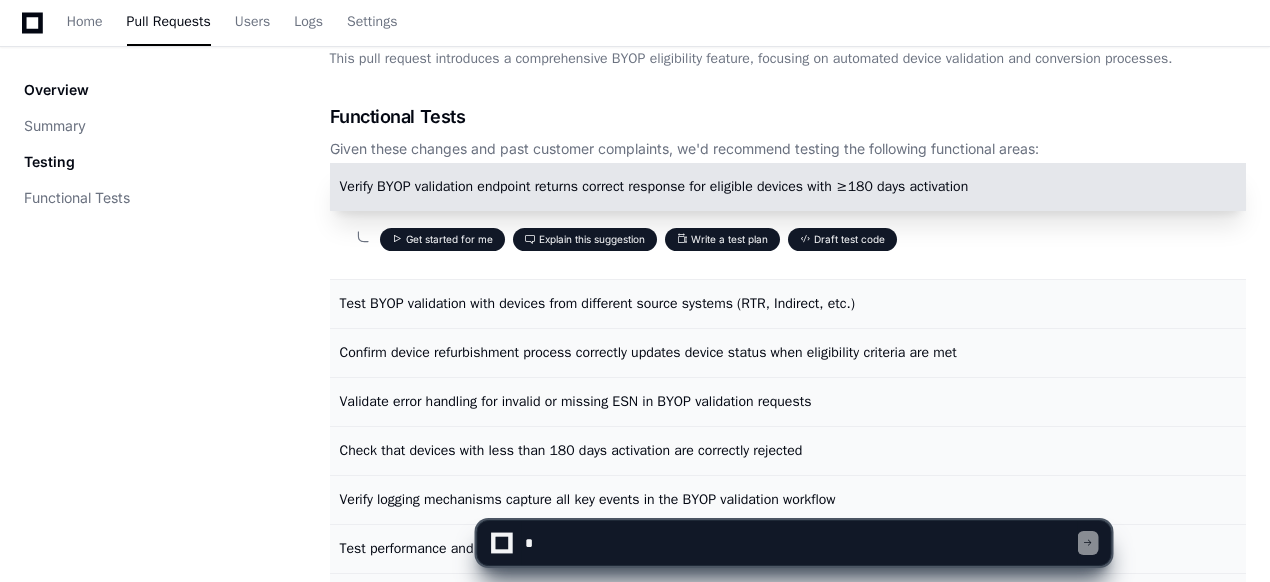 click on "Summary  Based on the comprehensive review of all the changes across multiple files, here's a holistic summary of the pull request:
BYOP (Bring Your Own Phone) Eligibility Feature
Key Functional Changes
New BYOP Validation Workflow
Added API endpoint for device BYOP eligibility checks
Implemented validation logic for converting branded devices to BYOP
Supports devices meeting specific activation criteria (≥180 days active)
Technical Components Added
Data Access Layer
DataRepository : Interface for device-related database operations
DataRepositoryImpl : Concrete implementation of data access methods
SQL query for fetching device source system
Request/Response Models
ValidateByopRequest : Standardized request structure for BYOP validation
ValidateByopResponse : Structured response for validation outcomes
Service Layer Enhancements
Updated  ResourceMgmtServices  interface
Implemented  validateForByop()  method in service implementation" 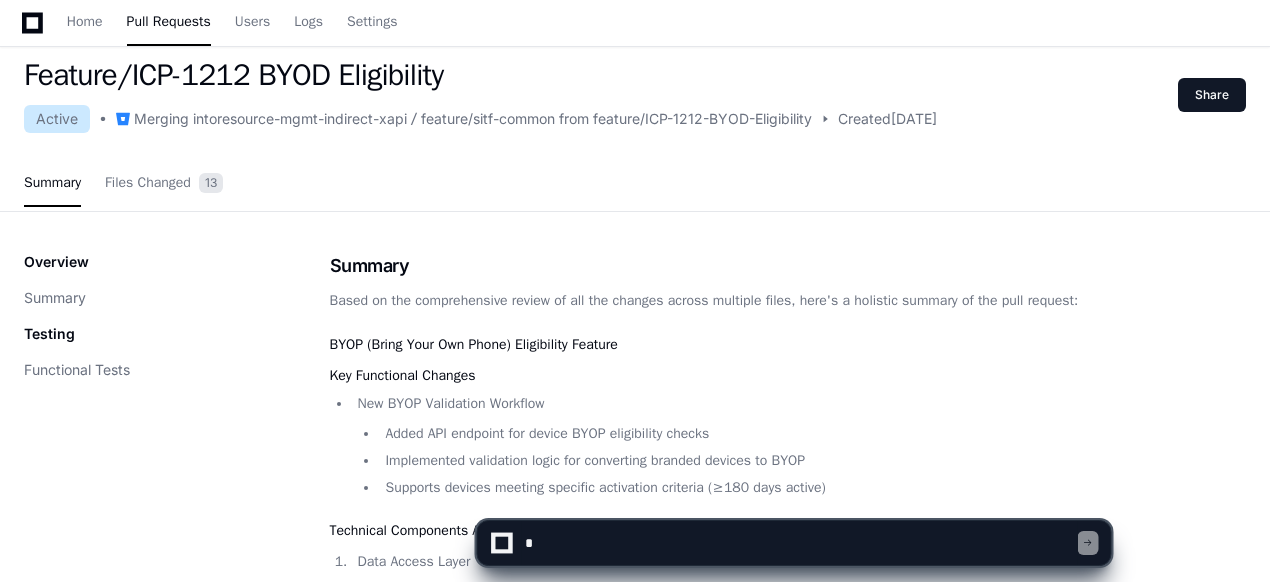 scroll, scrollTop: 0, scrollLeft: 0, axis: both 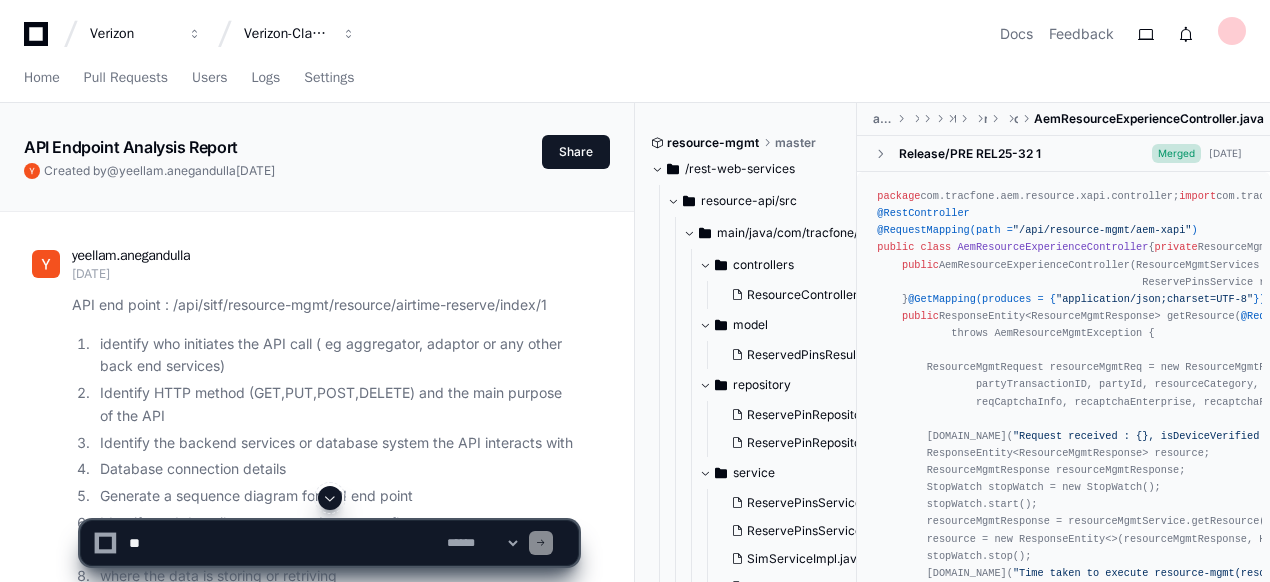 click on "yeellam.anegandulla 3 months ago API end point : /api/sitf/resource-mgmt/resource/airtime-reserve/index/1
identify who initiates the API call ( eg aggregator, adaptor or any other back end services)
Identify HTTP method (GET,PUT,POST,DELETE) and the main purpose of the API
Identify the backend services or database system the API interacts with
Database connection details
Generate a sequence diagram for API end point
Identify and describe request and response flow
what are the queries or  store procedure calling
where the data is storing or retriving
what are the code updates
Generate a business use case document for non technical stakeholder
identify Json request and response
Give me the repo in reference" 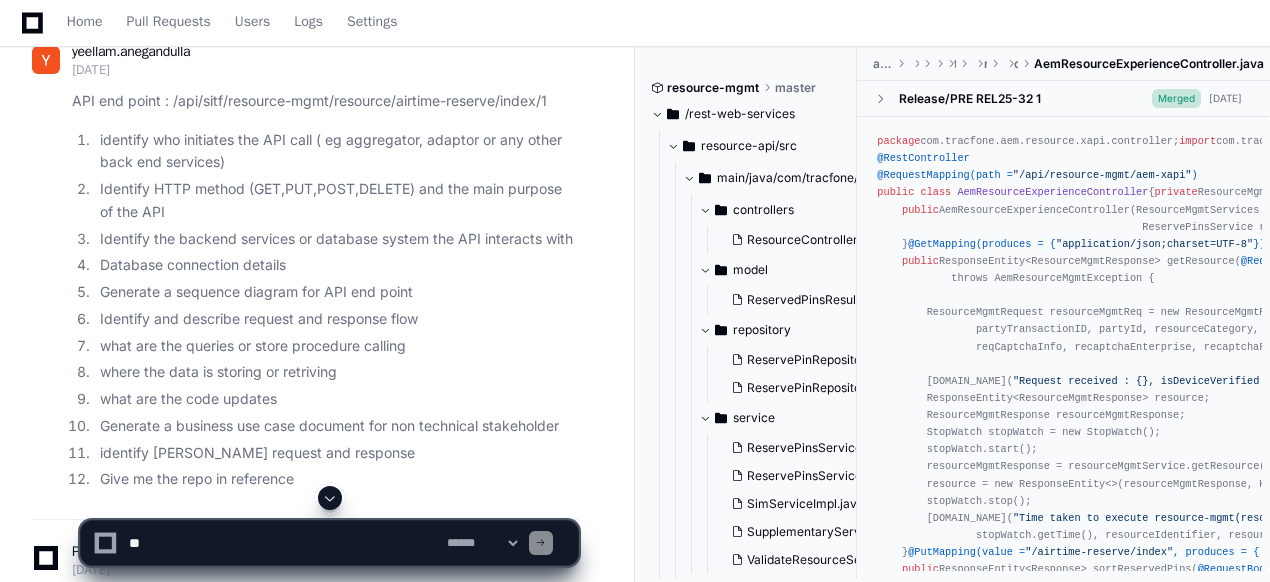 scroll, scrollTop: 200, scrollLeft: 0, axis: vertical 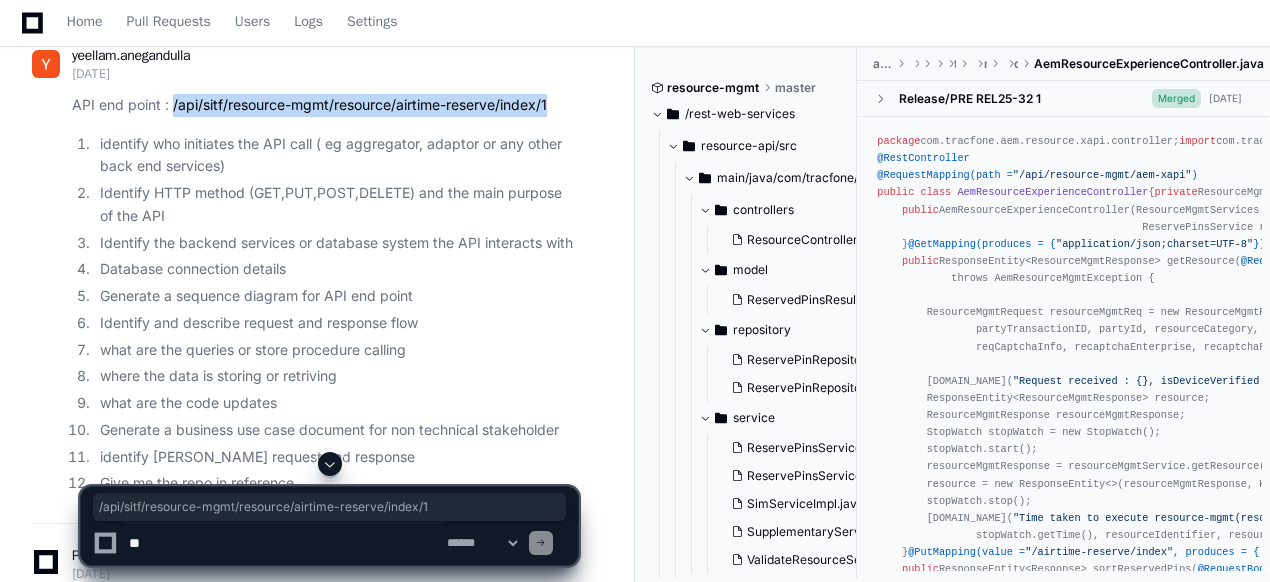drag, startPoint x: 172, startPoint y: 105, endPoint x: 563, endPoint y: 108, distance: 391.0115 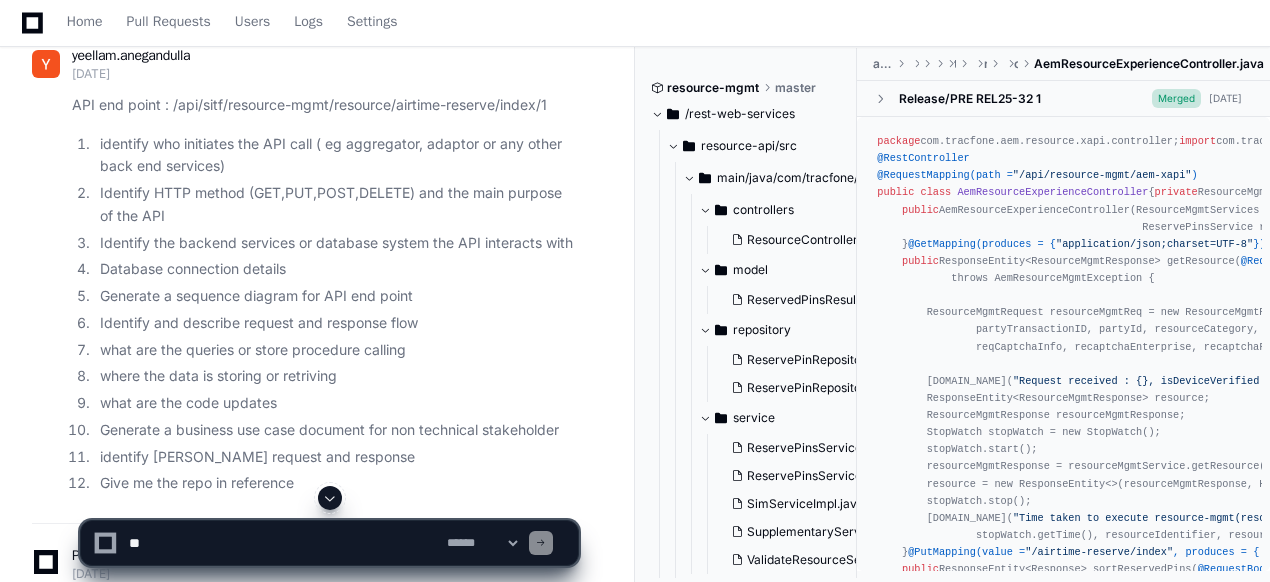 click on "Identify HTTP method (GET,PUT,POST,DELETE) and the main purpose of the API" 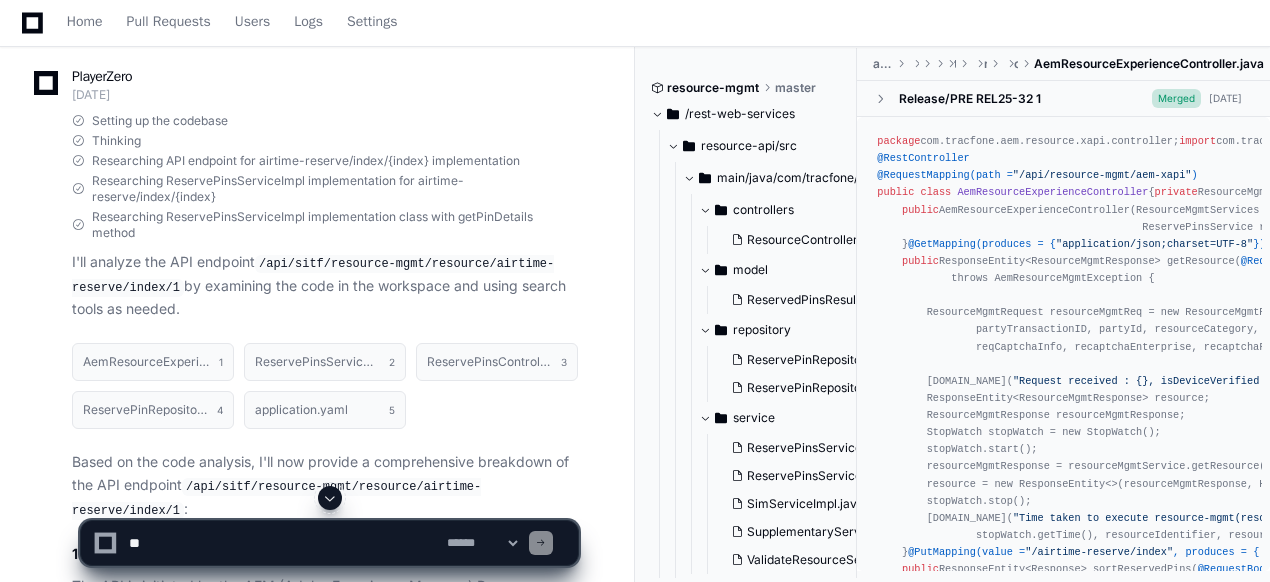 scroll, scrollTop: 680, scrollLeft: 0, axis: vertical 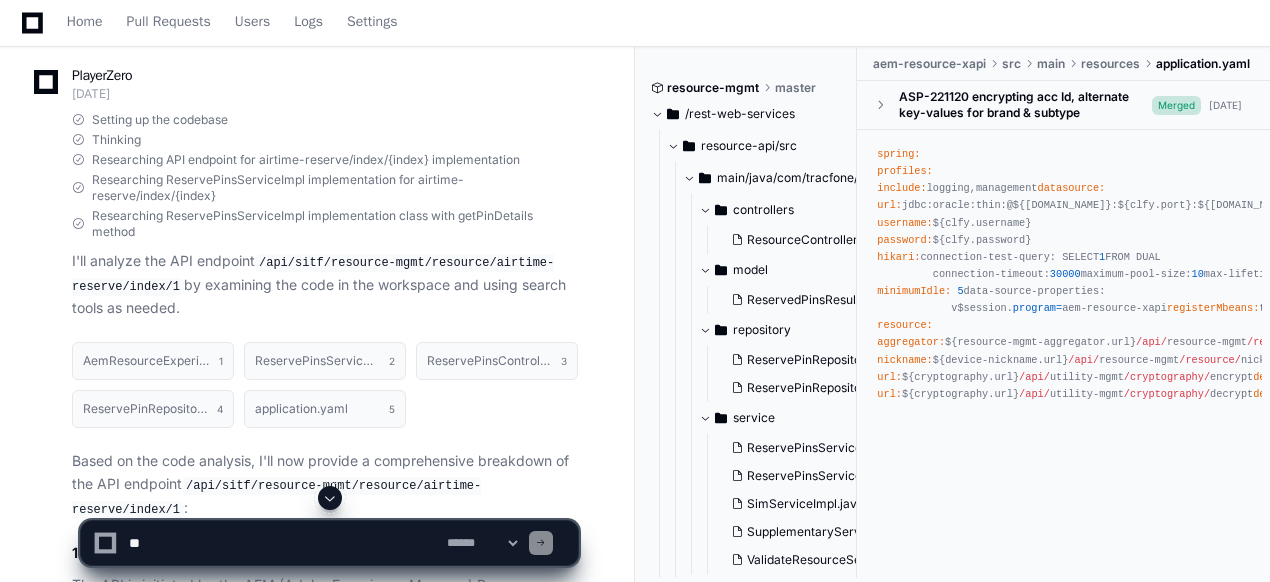 click on "Based on the code analysis, I'll now provide a comprehensive breakdown of the API endpoint  /api/sitf/resource-mgmt/resource/airtime-reserve/index/1 :" 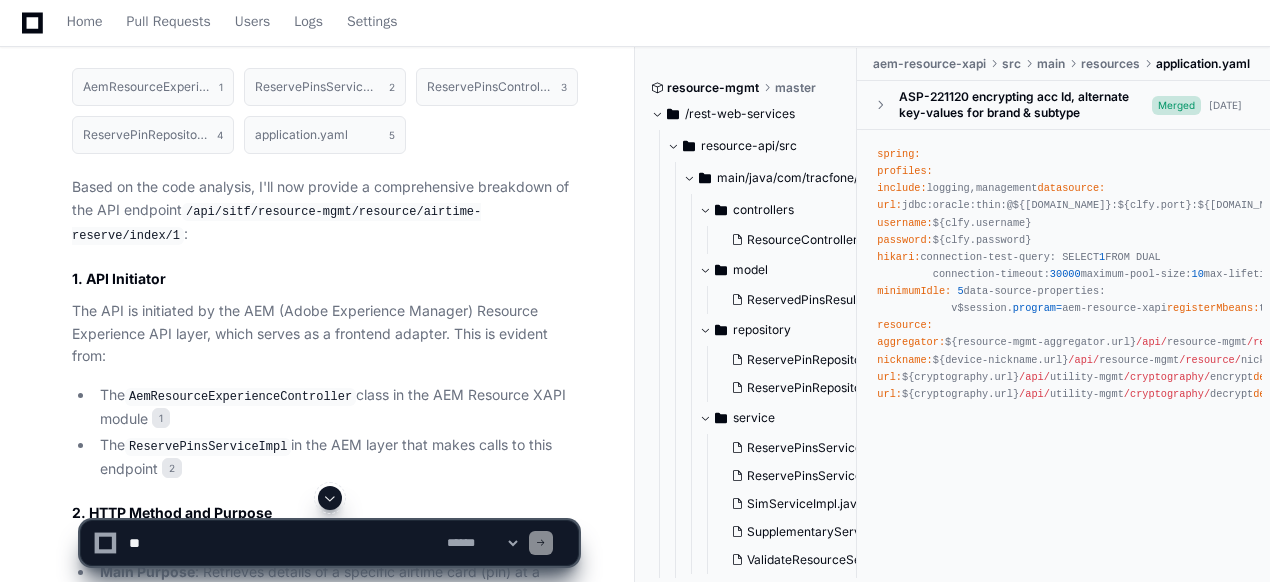 scroll, scrollTop: 1160, scrollLeft: 0, axis: vertical 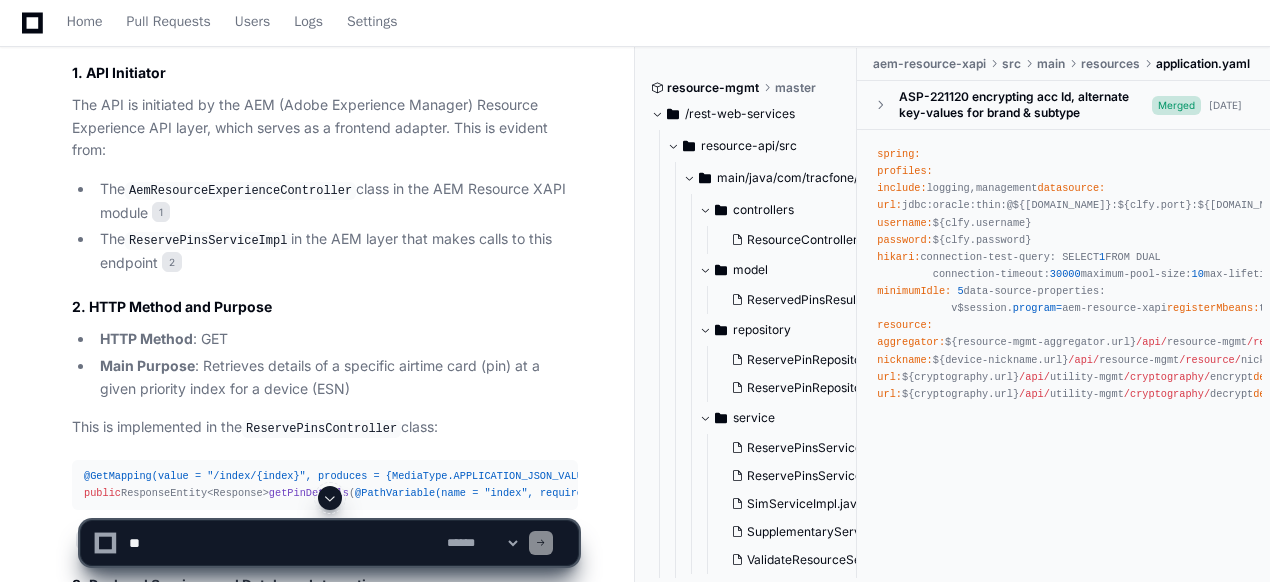 click on "Based on the code analysis, I'll now provide a comprehensive breakdown of the API endpoint  /api/sitf/resource-mgmt/resource/airtime-reserve/index/1 :
1. API Initiator
The API is initiated by the AEM (Adobe Experience Manager) Resource Experience API layer, which serves as a frontend adapter. This is evident from:
The  AemResourceExperienceController  class in the AEM Resource XAPI module  1
The  ReservePinsServiceImpl  in the AEM layer that makes calls to this endpoint  2
2. HTTP Method and Purpose
HTTP Method : GET
Main Purpose : Retrieves details of a specific airtime card (pin) at a given priority index for a device (ESN)
This is implemented in the  ReservePinsController  class:
@GetMapping(value = "/index/{index}", produces = {MediaType.APPLICATION_JSON_VALUE})
public  ResponseEntity<Response>  getPinDetails ( @PathVariable(name = "index", required = false)  Integer index,
@RequestParam(name = "esn")  HttpHeaders headers)
3" 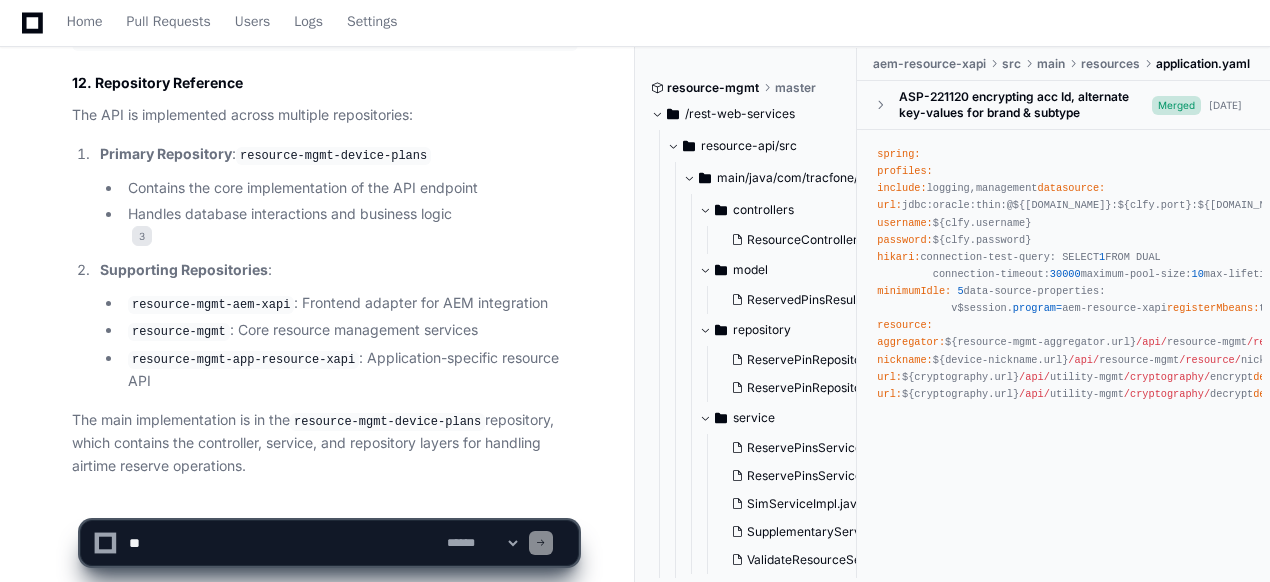 scroll, scrollTop: 5966, scrollLeft: 0, axis: vertical 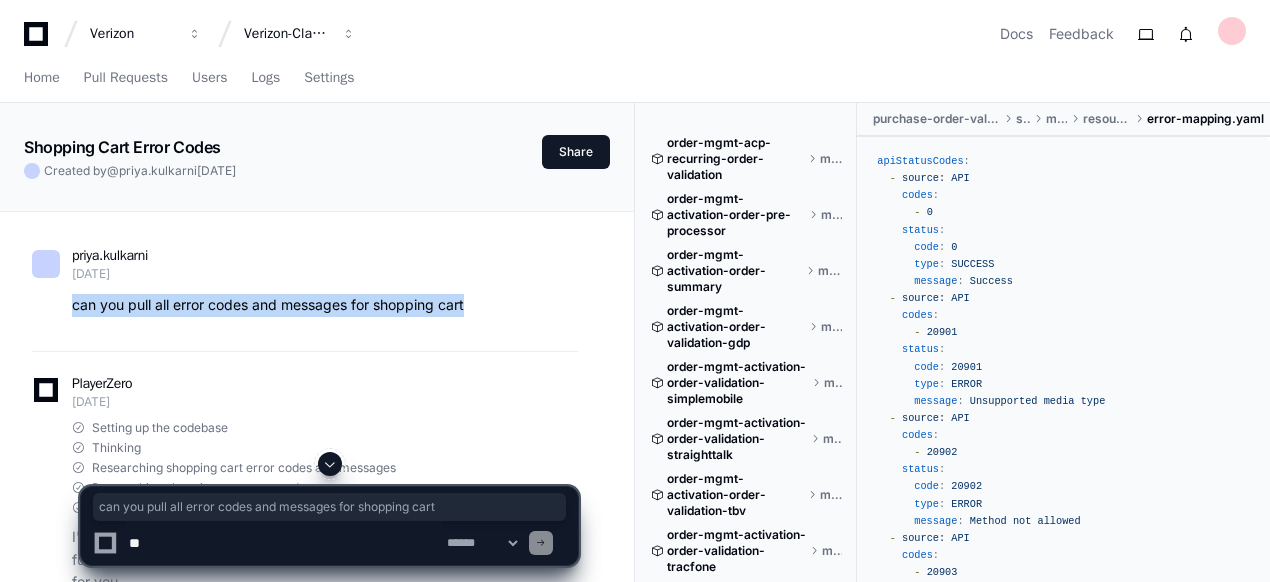 drag, startPoint x: 75, startPoint y: 305, endPoint x: 470, endPoint y: 302, distance: 395.01138 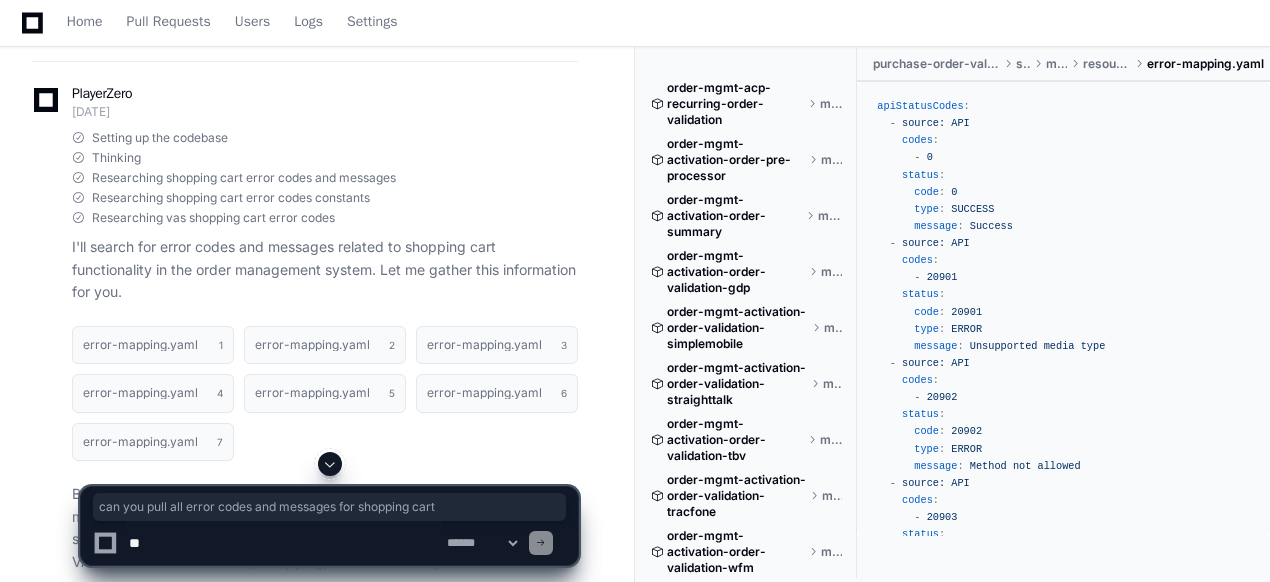 scroll, scrollTop: 360, scrollLeft: 0, axis: vertical 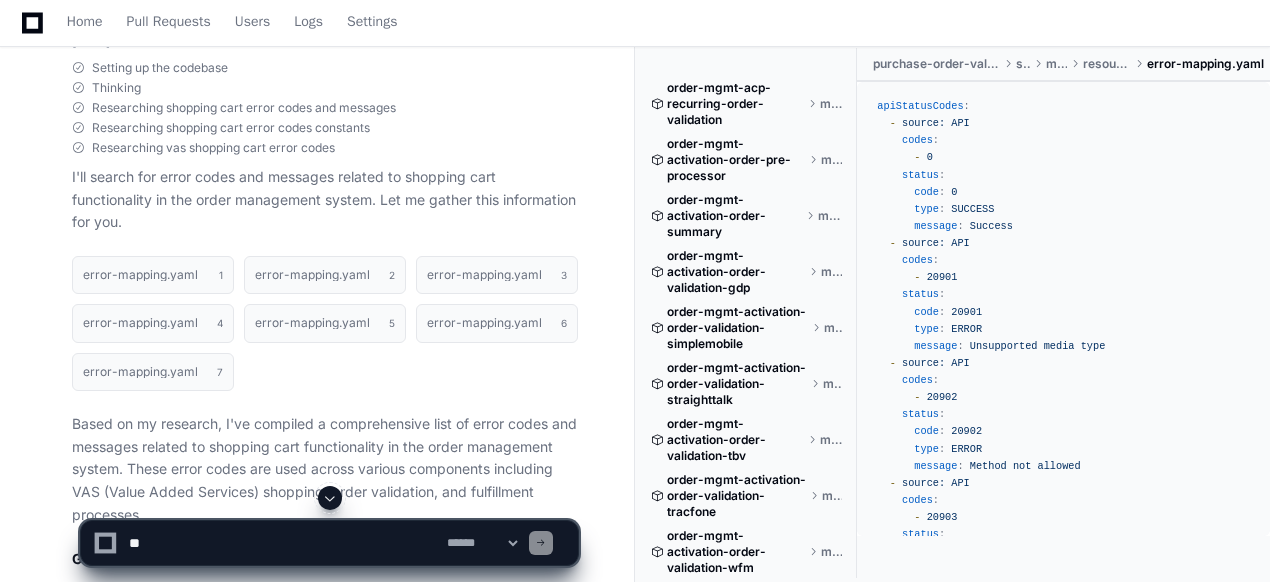 click on "I'll search for error codes and messages related to shopping cart functionality in the order management system. Let me gather this information for you." 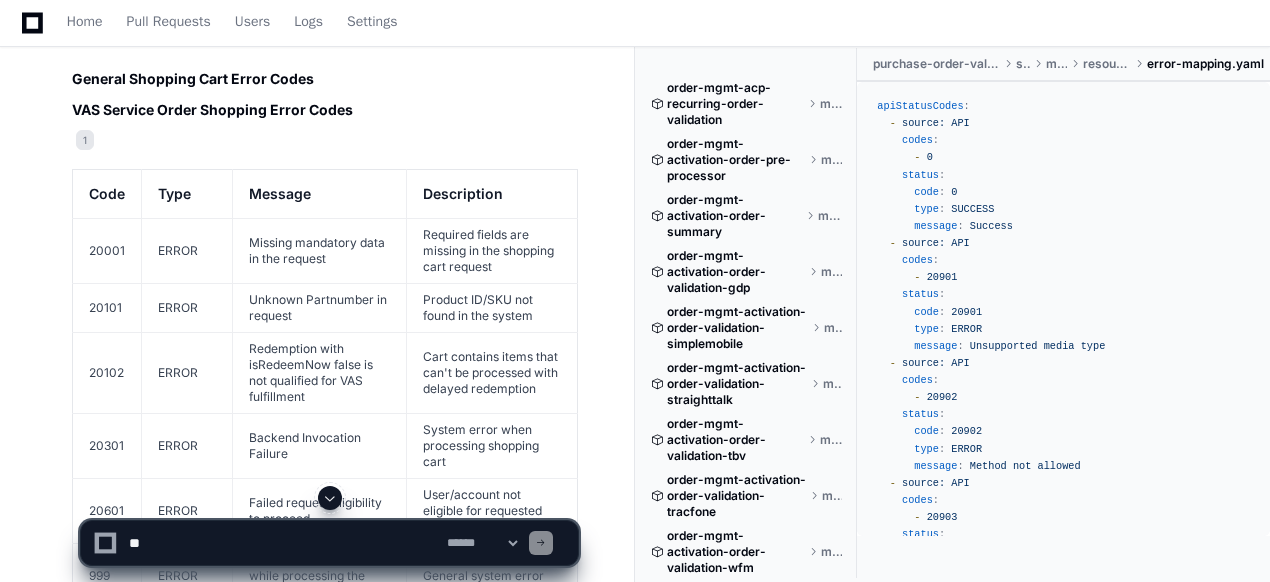 scroll, scrollTop: 880, scrollLeft: 0, axis: vertical 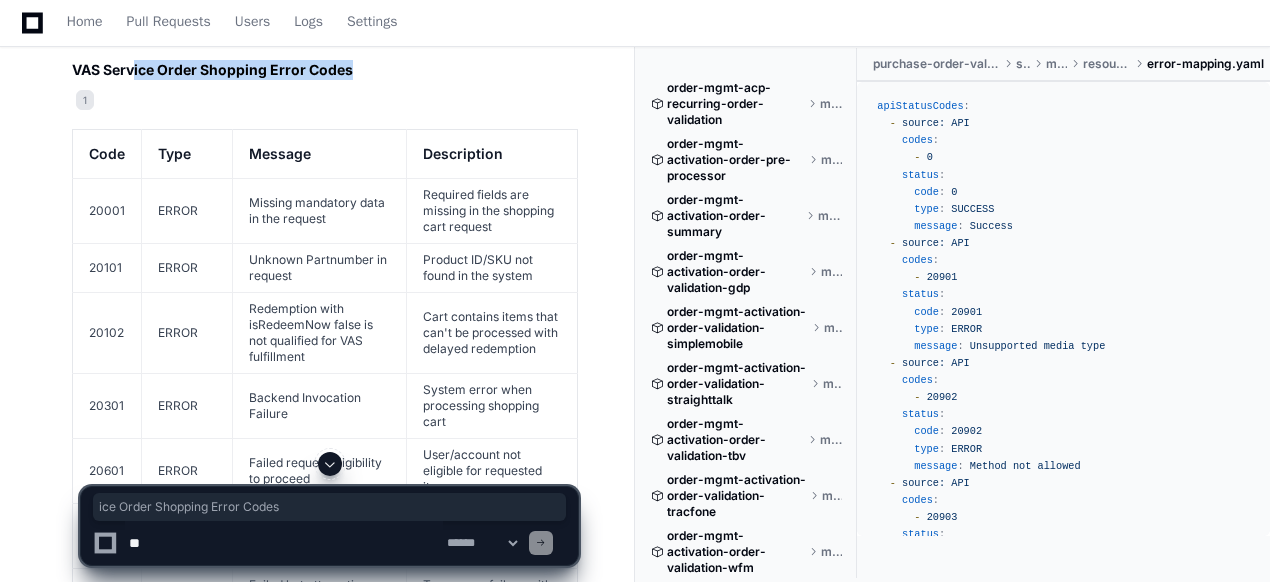 drag, startPoint x: 132, startPoint y: 64, endPoint x: 350, endPoint y: 71, distance: 218.11235 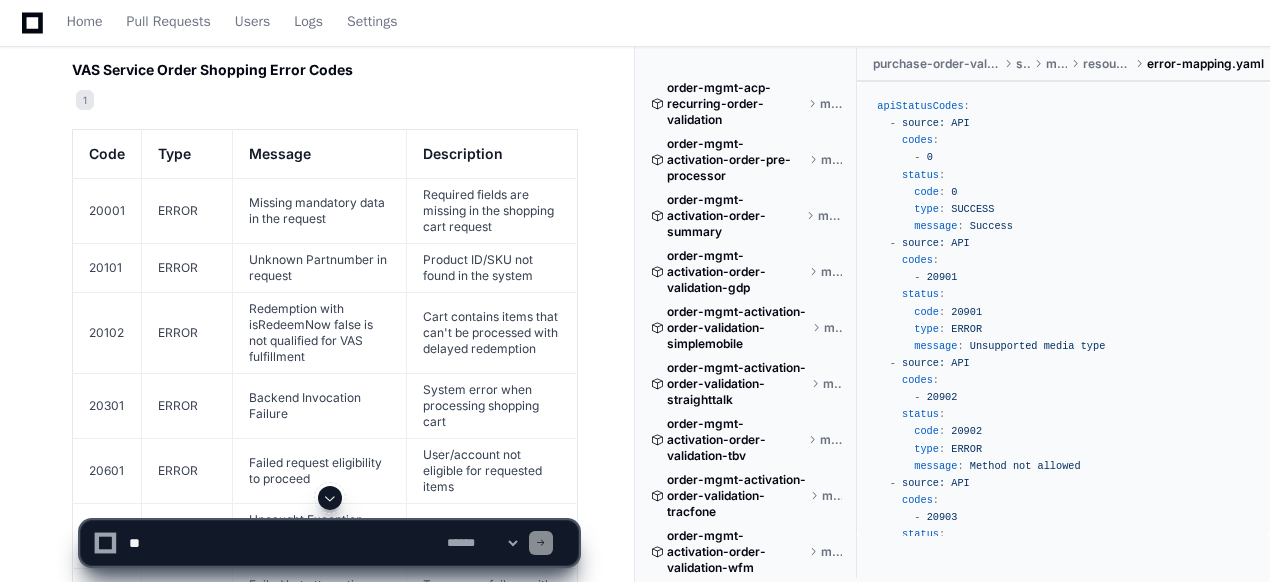 click on "Required fields are missing in the shopping cart request" 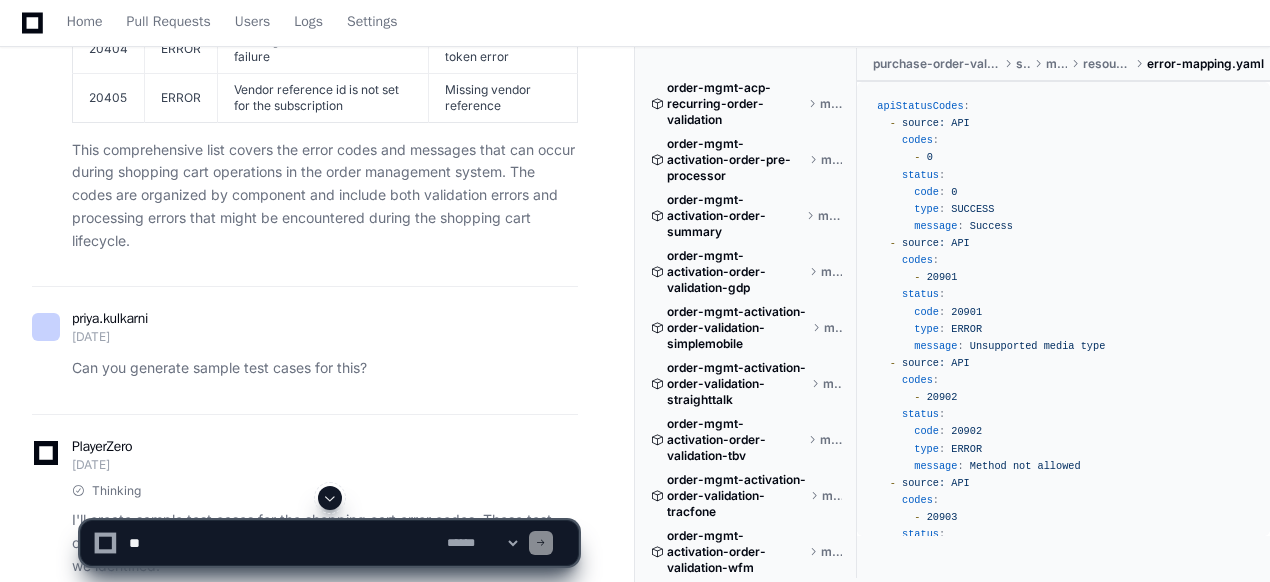 scroll, scrollTop: 4920, scrollLeft: 0, axis: vertical 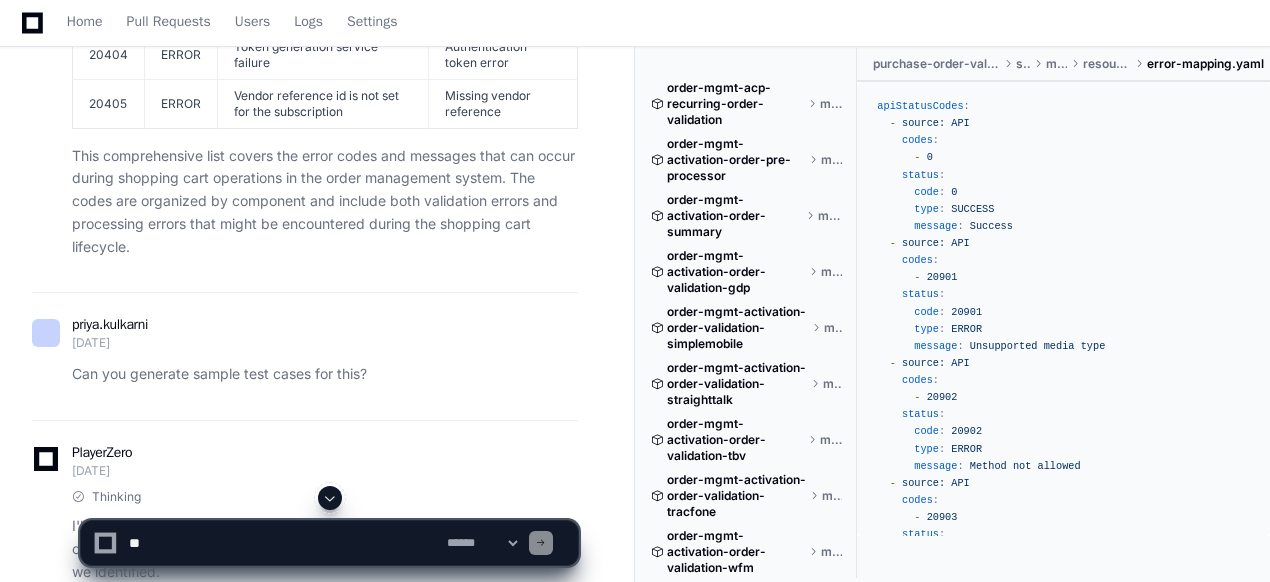 click on "This comprehensive list covers the error codes and messages that can occur during shopping cart operations in the order management system. The codes are organized by component and include both validation errors and processing errors that might be encountered during the shopping cart lifecycle." 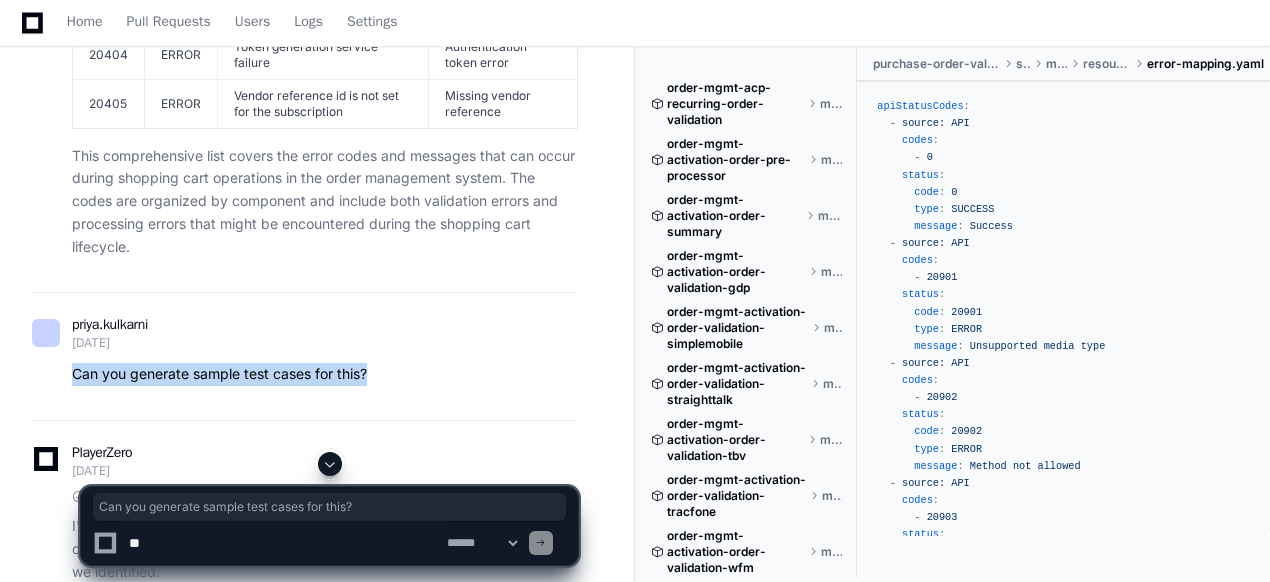 drag, startPoint x: 72, startPoint y: 301, endPoint x: 372, endPoint y: 290, distance: 300.2016 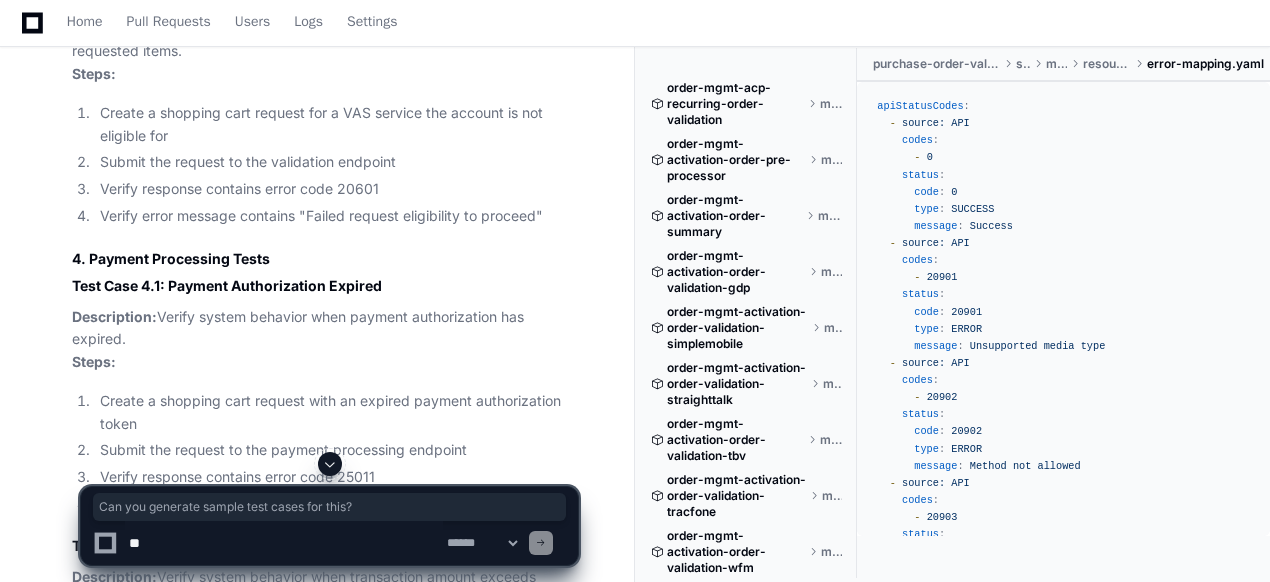 scroll, scrollTop: 7680, scrollLeft: 0, axis: vertical 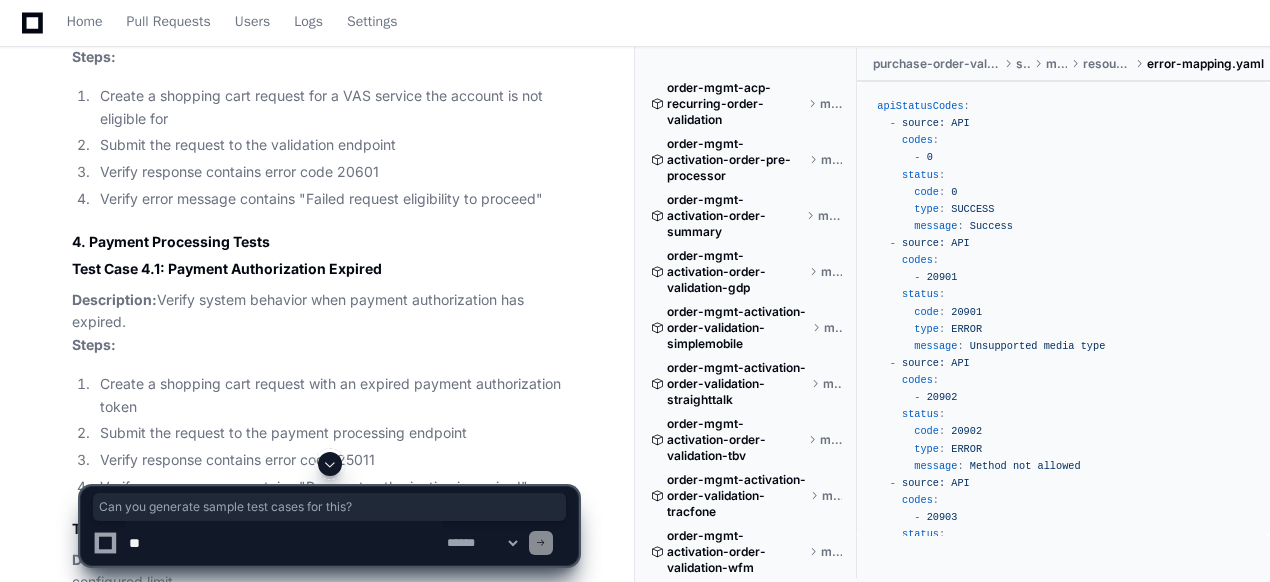 click on "Description:  Verify system behavior when payment authorization has expired.
Steps:" 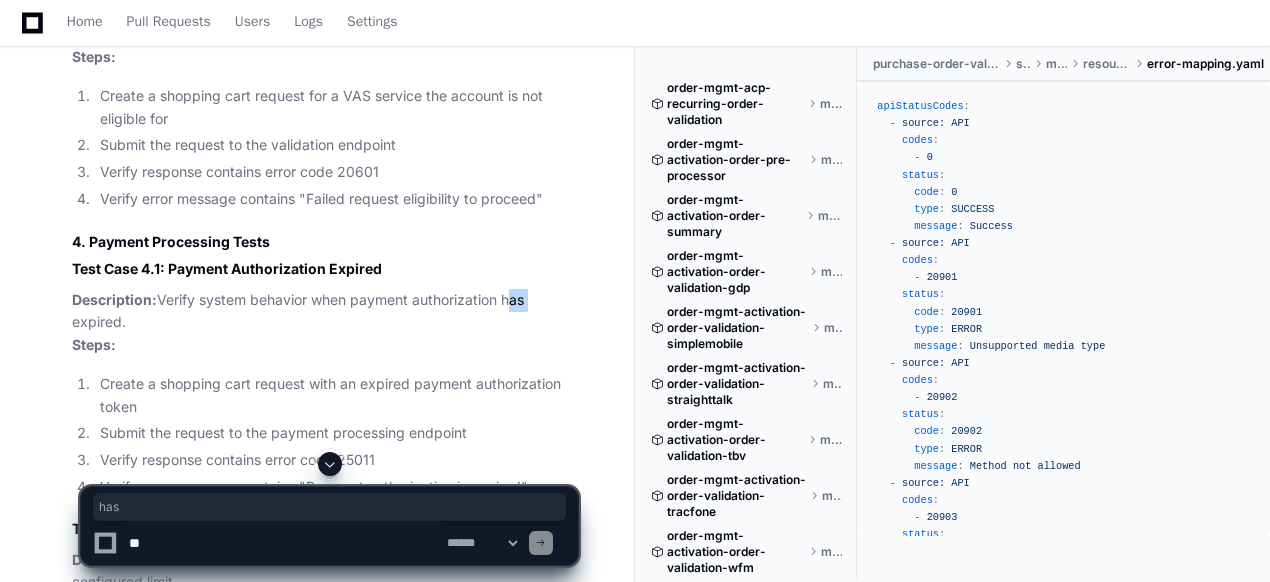 click on "Description:  Verify system behavior when payment authorization has expired.
Steps:" 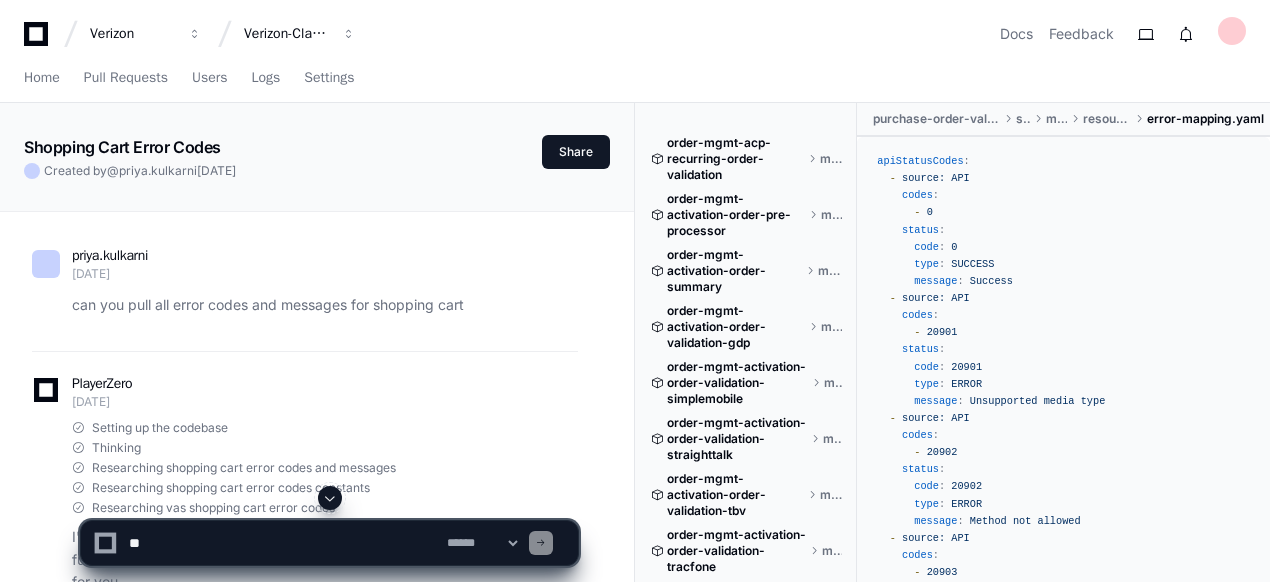 scroll, scrollTop: 40, scrollLeft: 0, axis: vertical 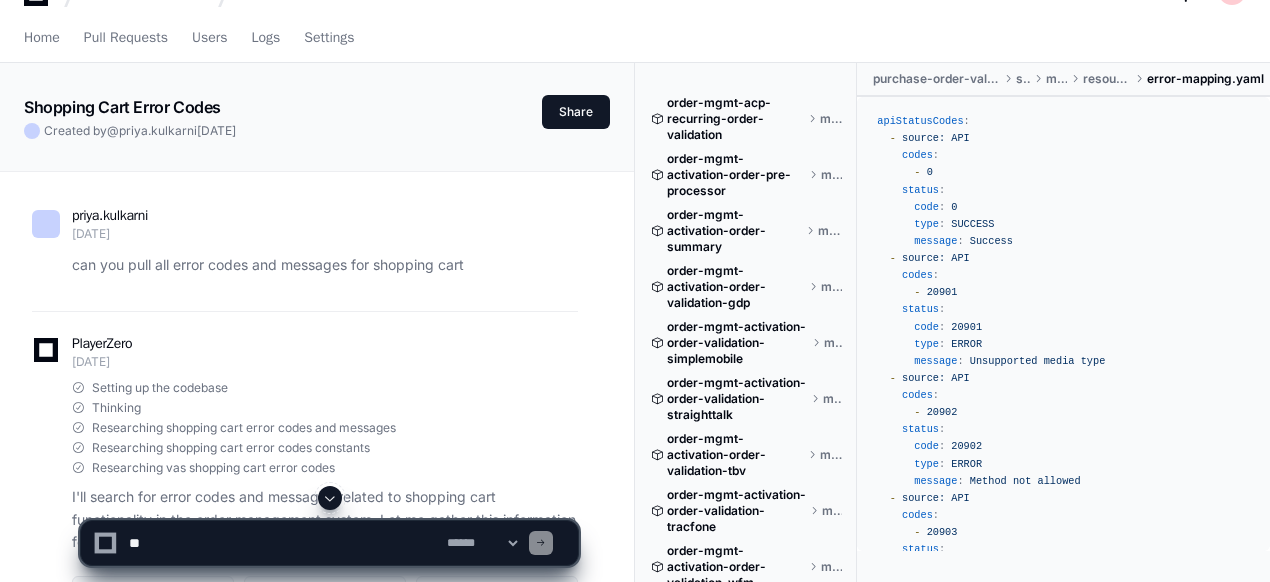 click on "can you pull all error codes and messages for shopping cart" 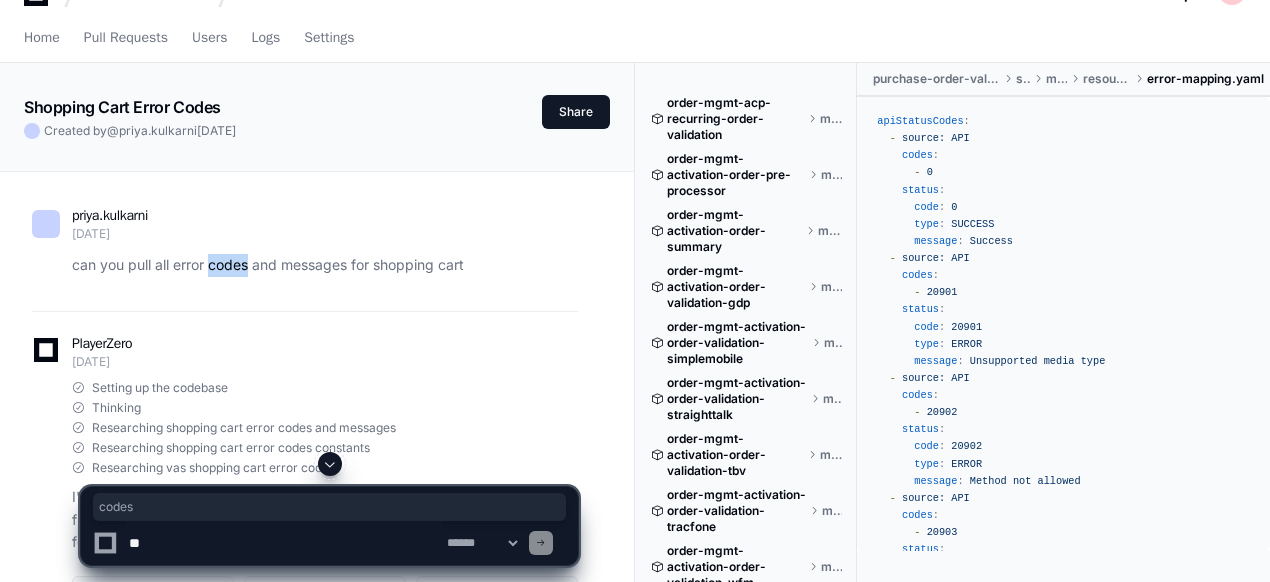 click on "can you pull all error codes and messages for shopping cart" 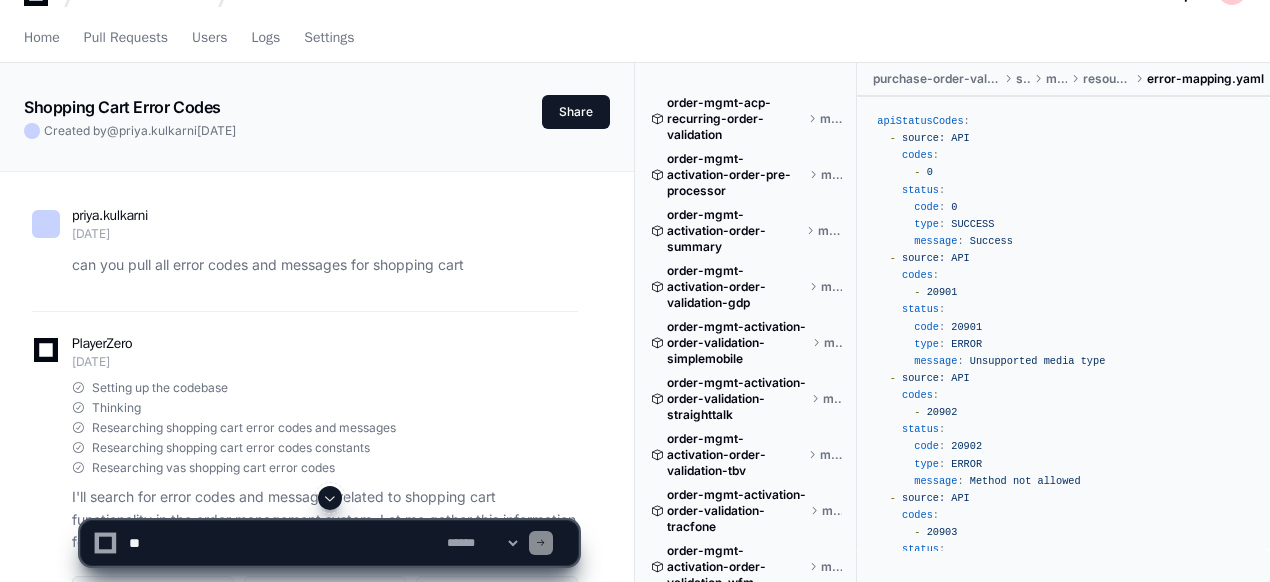 click on "priya.kulkarni [DATE] can you pull all error codes and messages for shopping cart" 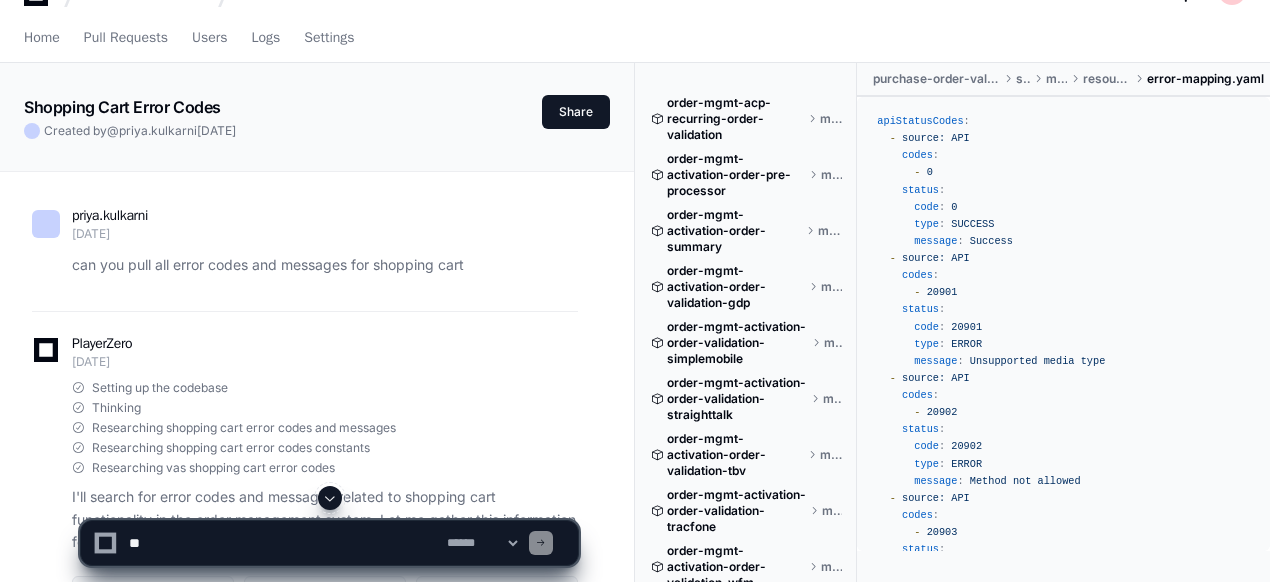 click on "priya.kulkarni [DATE] can you pull all error codes and messages for shopping cart
PlayerZero [DATE] Setting up the codebase Thinking Researching shopping cart error codes and messages Researching shopping cart error codes constants Researching vas shopping cart error codes I'll search for error codes and messages related to shopping cart functionality in the order management system. Let me gather this information for you.
error-mapping.yaml 1 error-mapping.yaml 2 error-mapping.yaml 3 error-mapping.yaml 4 error-mapping.yaml 5 error-mapping.yaml 6 error-mapping.yaml 7 Based on my research, I've compiled a comprehensive list of error codes and messages related to shopping cart functionality in the order management system. These error codes are used across various components including VAS (Value Added Services) shopping, order validation, and fulfillment processes.
General Shopping Cart Error Codes
VAS Service Order Shopping Error Codes
1" 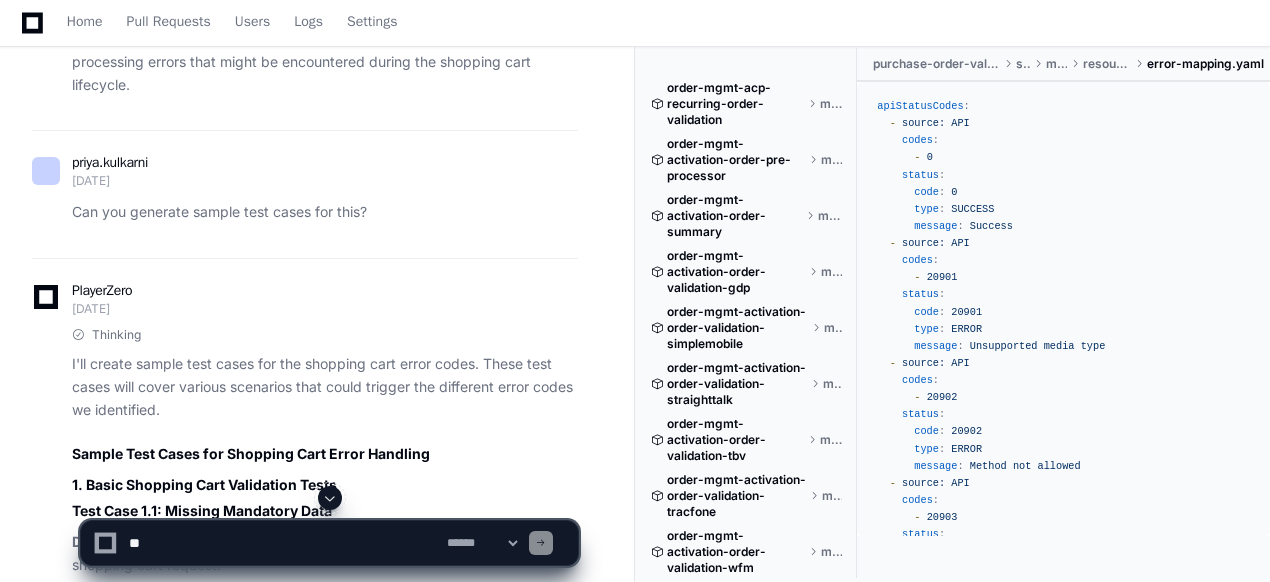 scroll, scrollTop: 5080, scrollLeft: 0, axis: vertical 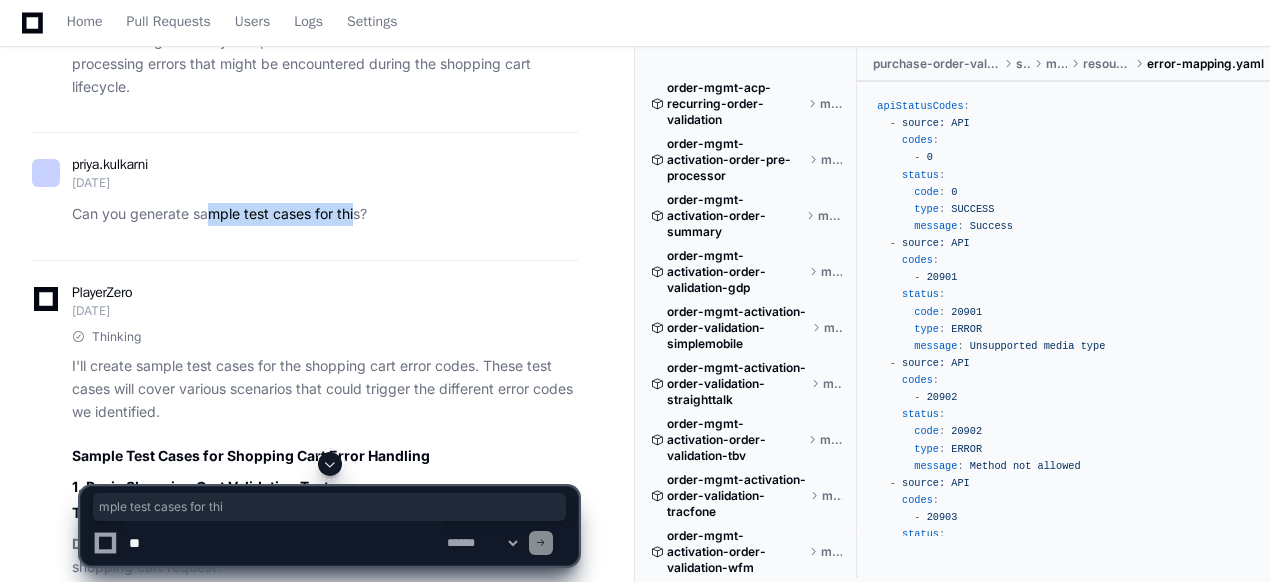 drag, startPoint x: 208, startPoint y: 141, endPoint x: 353, endPoint y: 138, distance: 145.03104 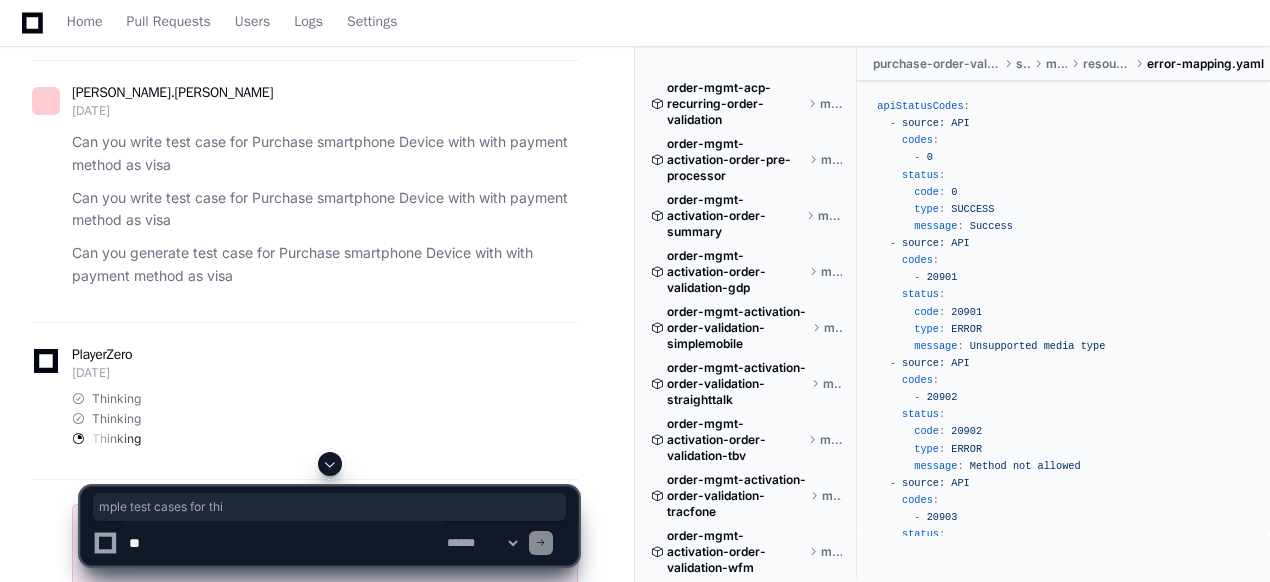 scroll, scrollTop: 10695, scrollLeft: 0, axis: vertical 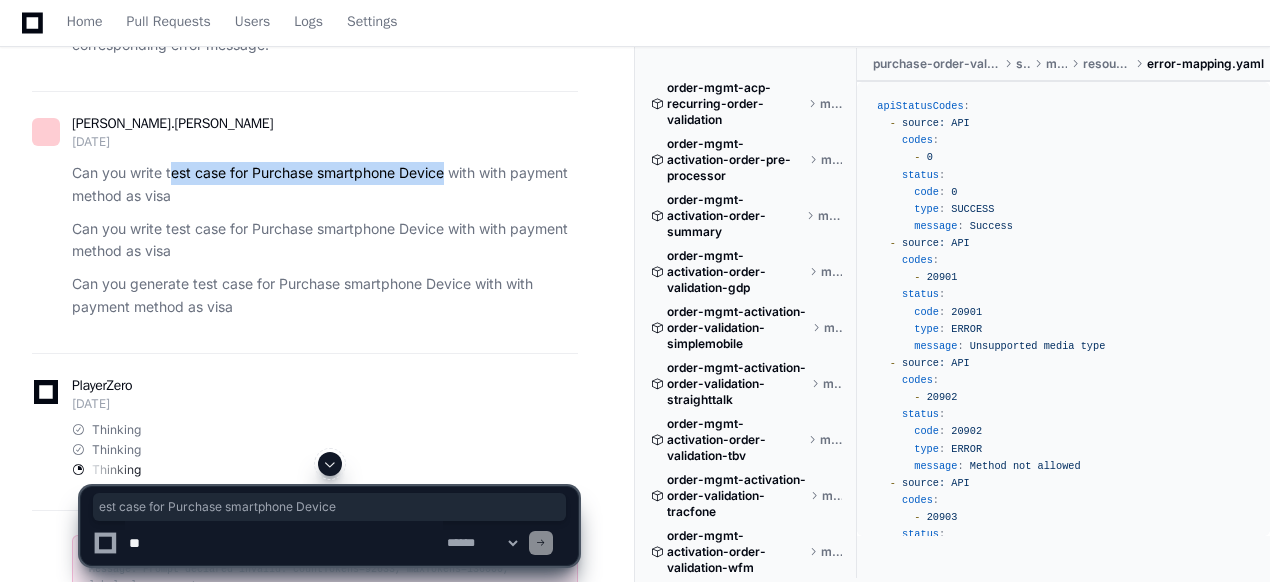 drag, startPoint x: 171, startPoint y: 163, endPoint x: 446, endPoint y: 168, distance: 275.04544 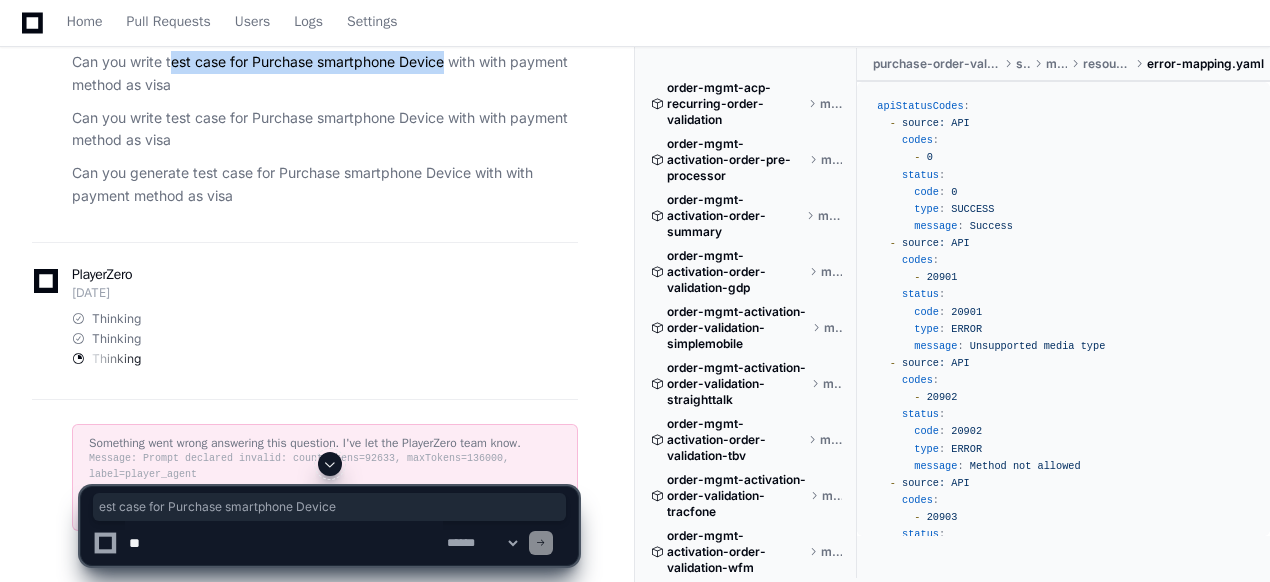 scroll, scrollTop: 10895, scrollLeft: 0, axis: vertical 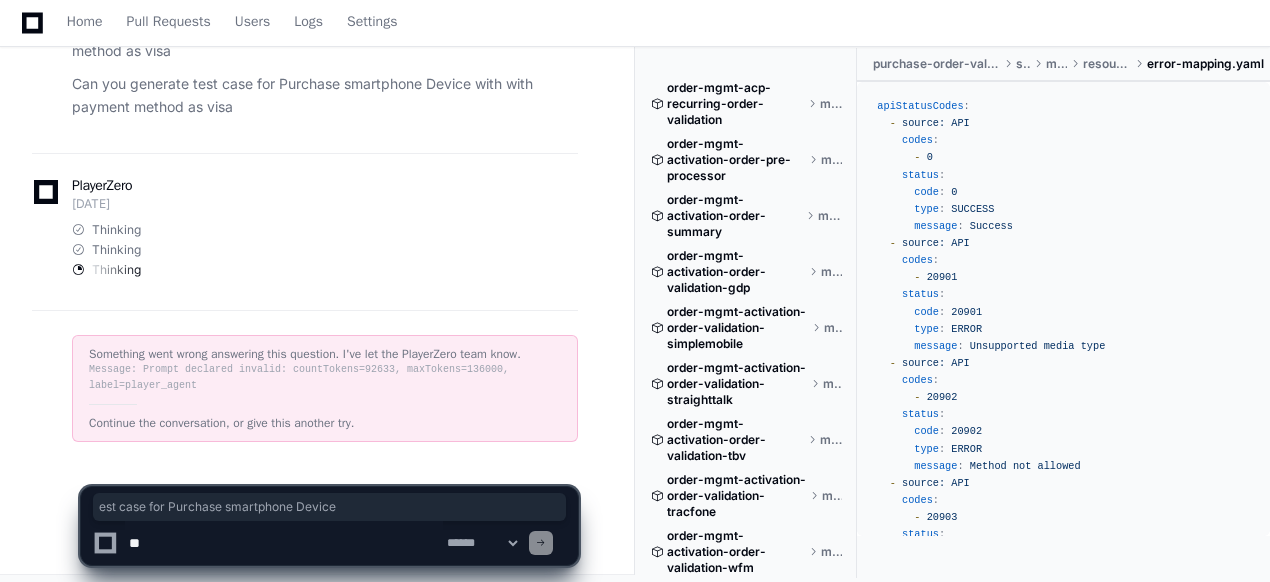 click on "PlayerZero [DATE]" 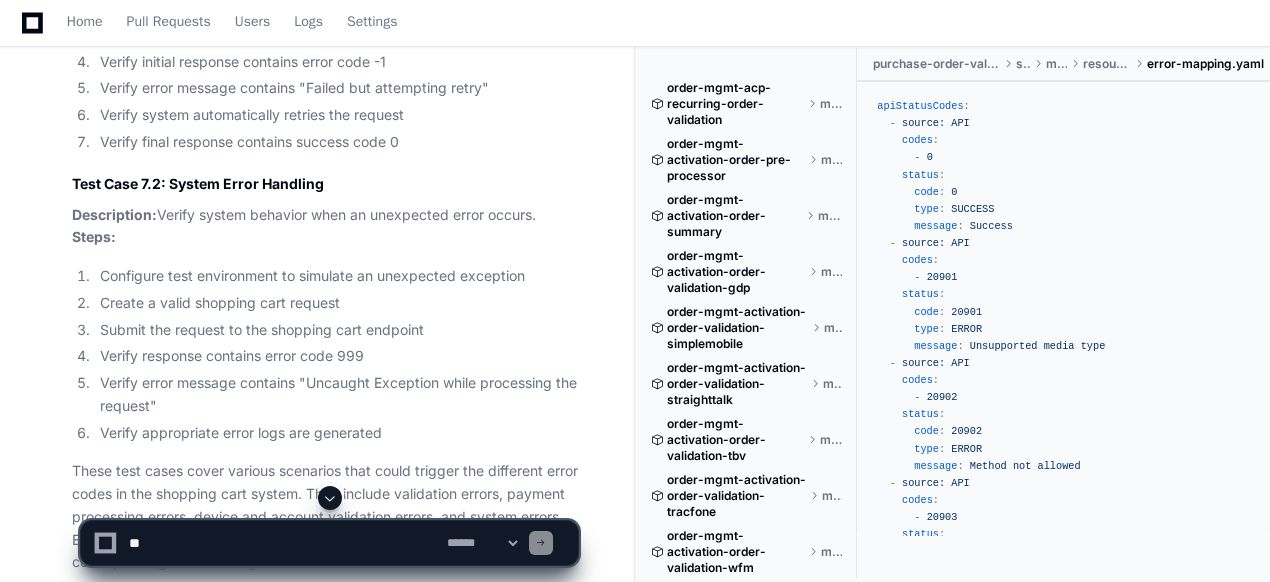 scroll, scrollTop: 10175, scrollLeft: 0, axis: vertical 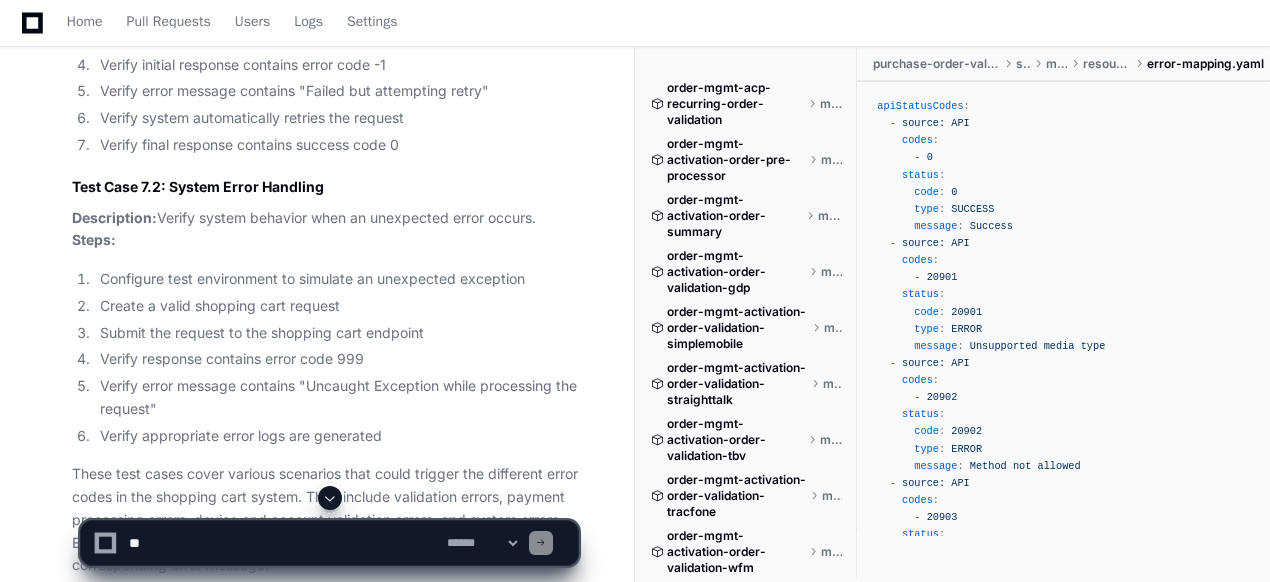 click on "Submit the request to the shopping cart endpoint" 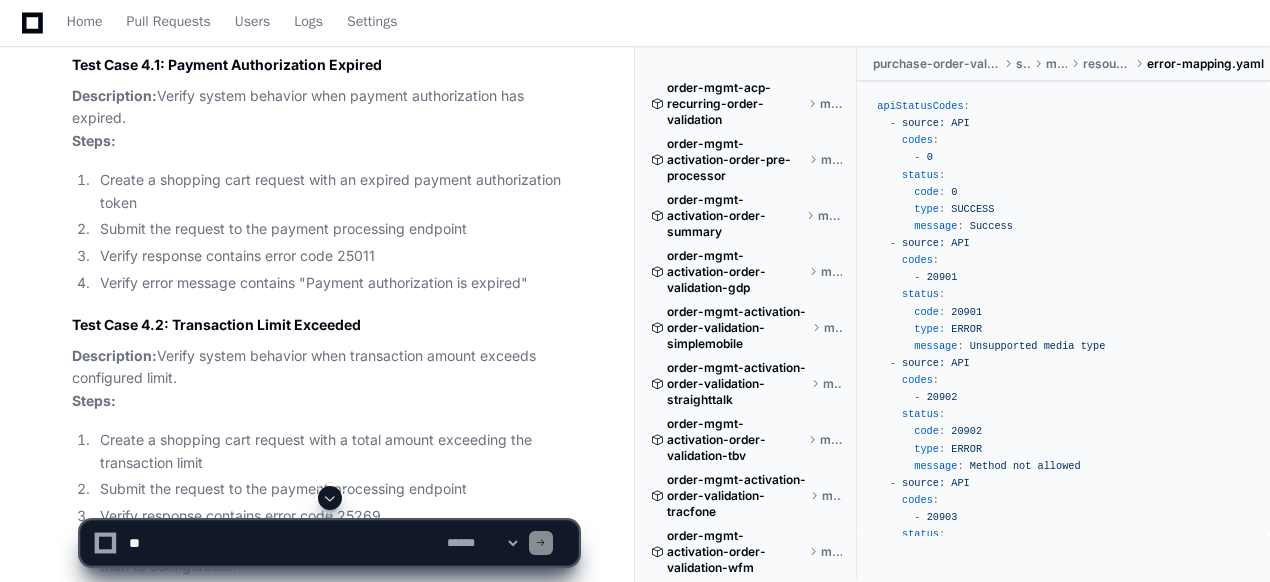 scroll, scrollTop: 7855, scrollLeft: 0, axis: vertical 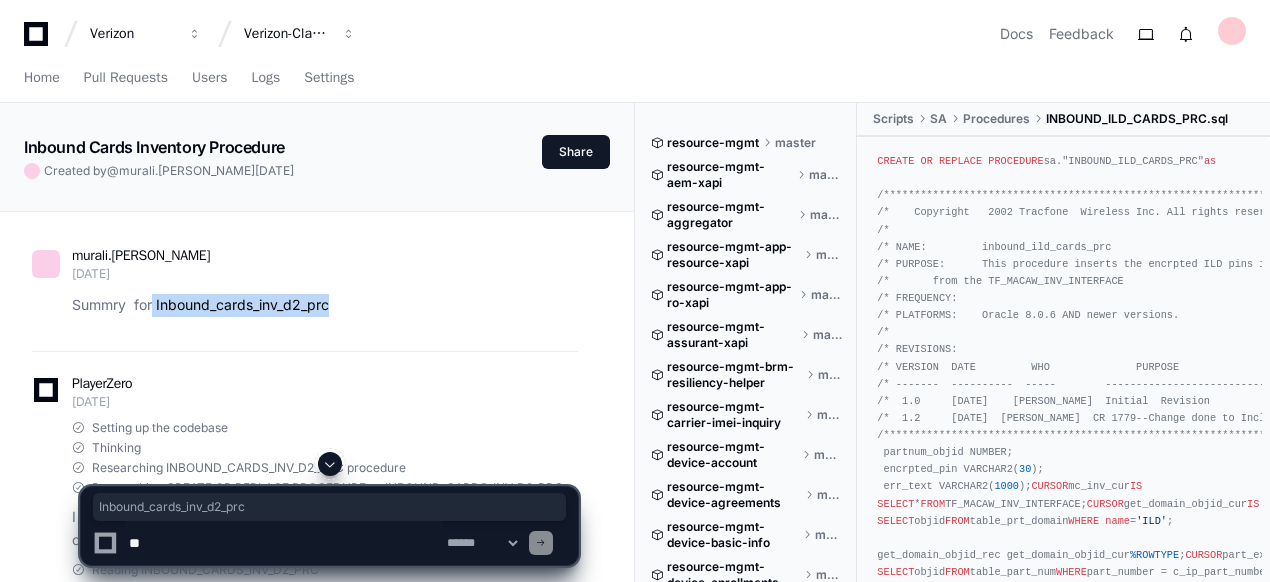 drag, startPoint x: 154, startPoint y: 305, endPoint x: 348, endPoint y: 303, distance: 194.01031 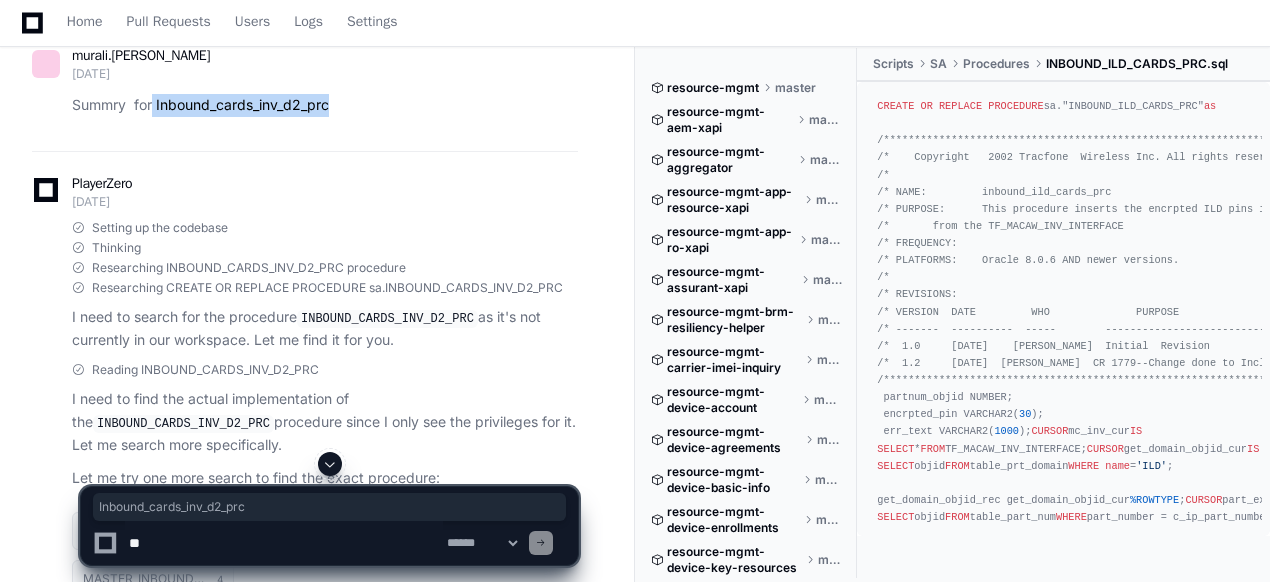 scroll, scrollTop: 160, scrollLeft: 0, axis: vertical 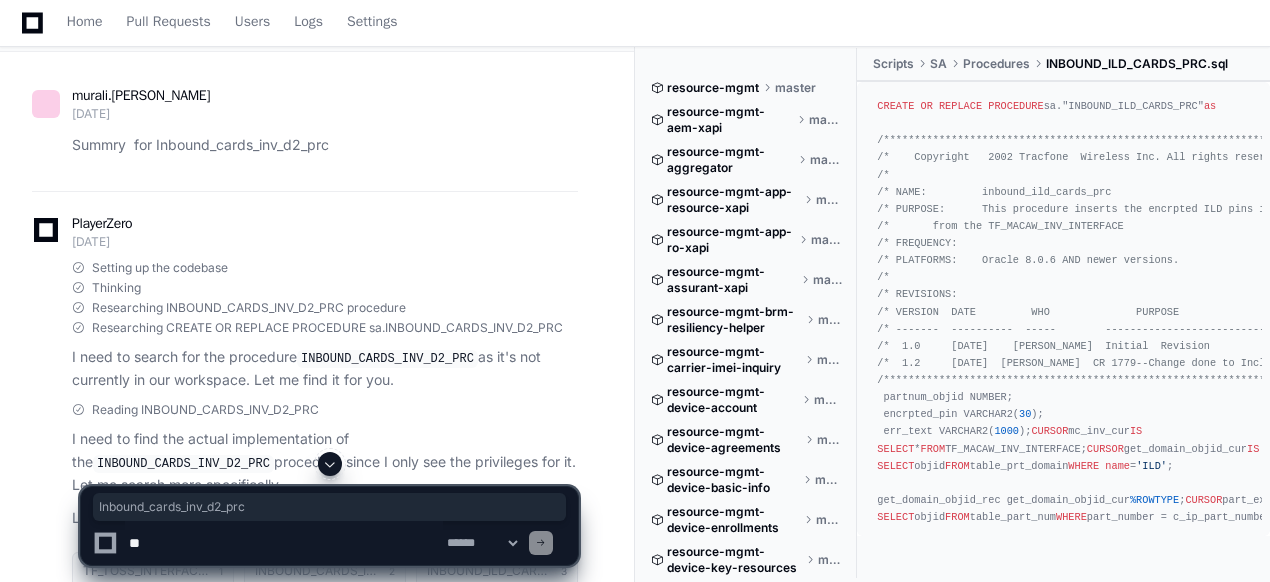 click on "Summry  for Inbound_cards_inv_d2_prc" 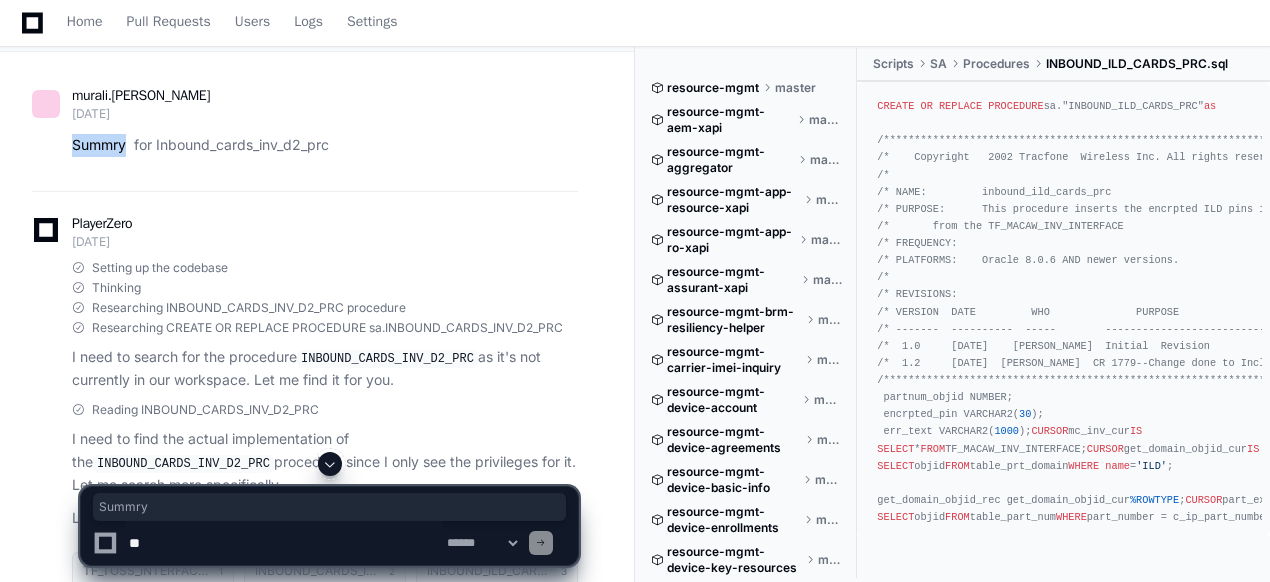 click on "Summry  for Inbound_cards_inv_d2_prc" 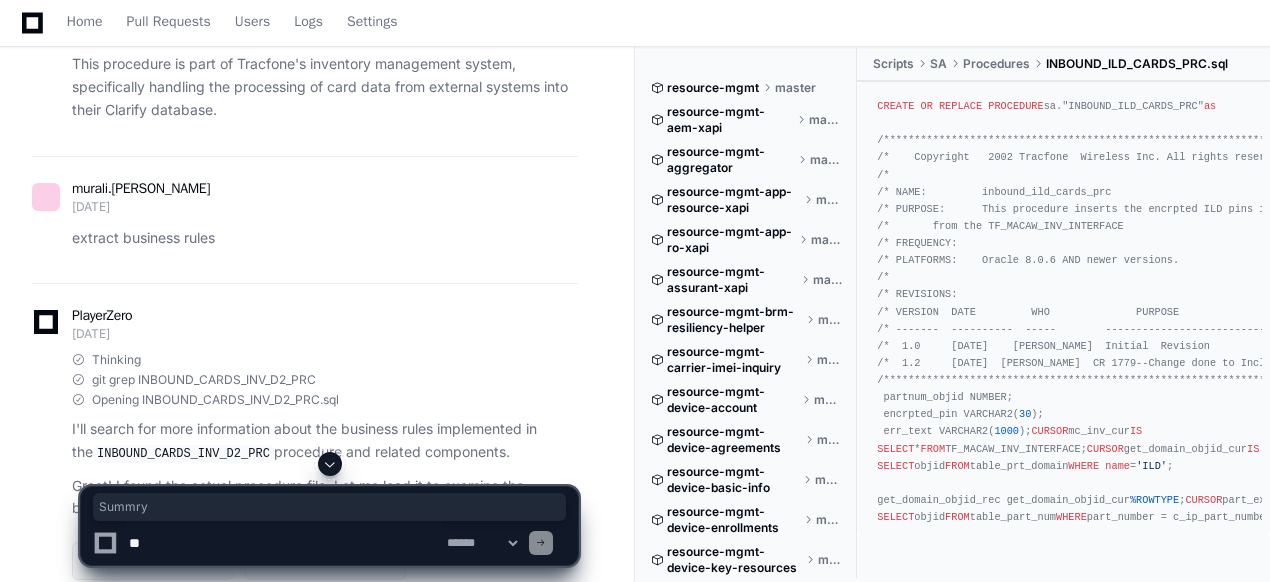 scroll, scrollTop: 1840, scrollLeft: 0, axis: vertical 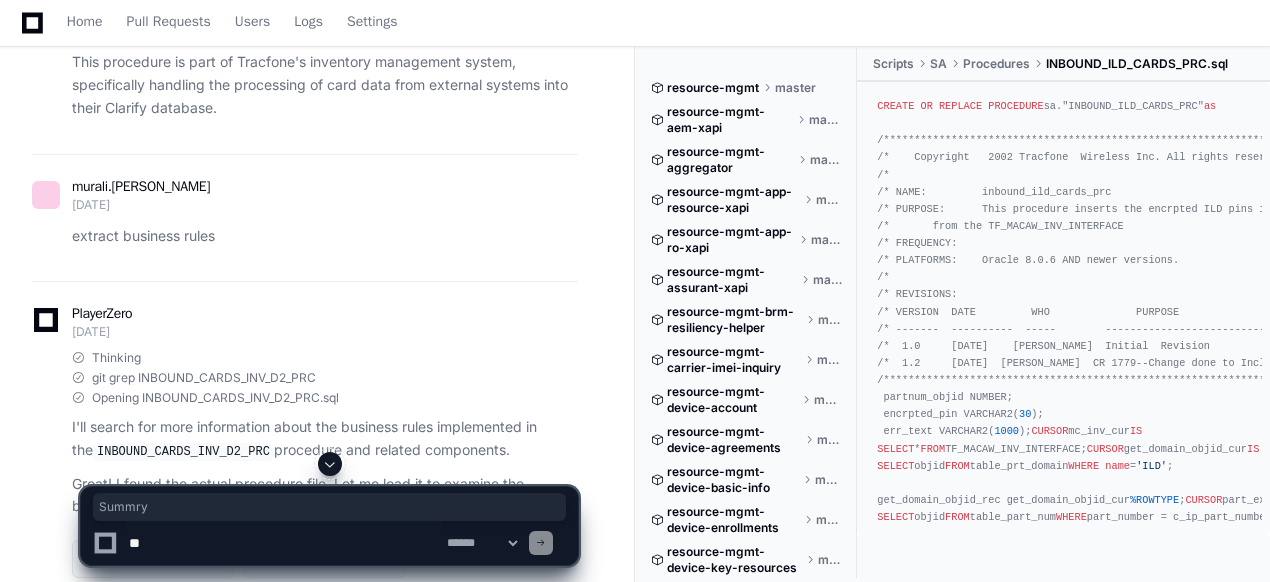 click on "extract business rules" 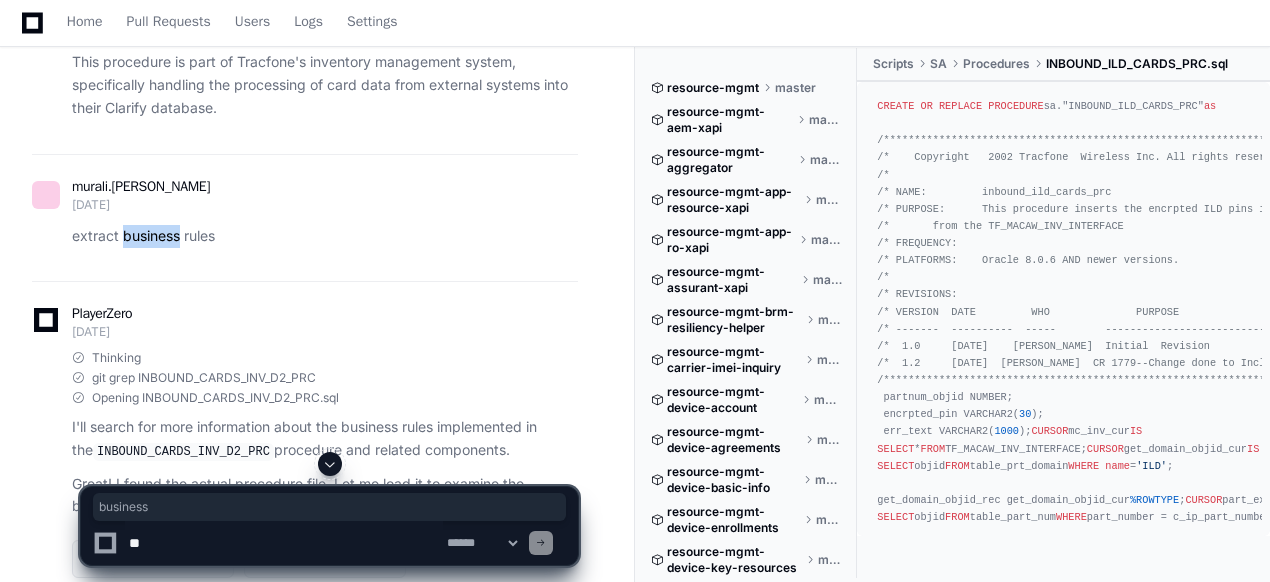 click on "extract business rules" 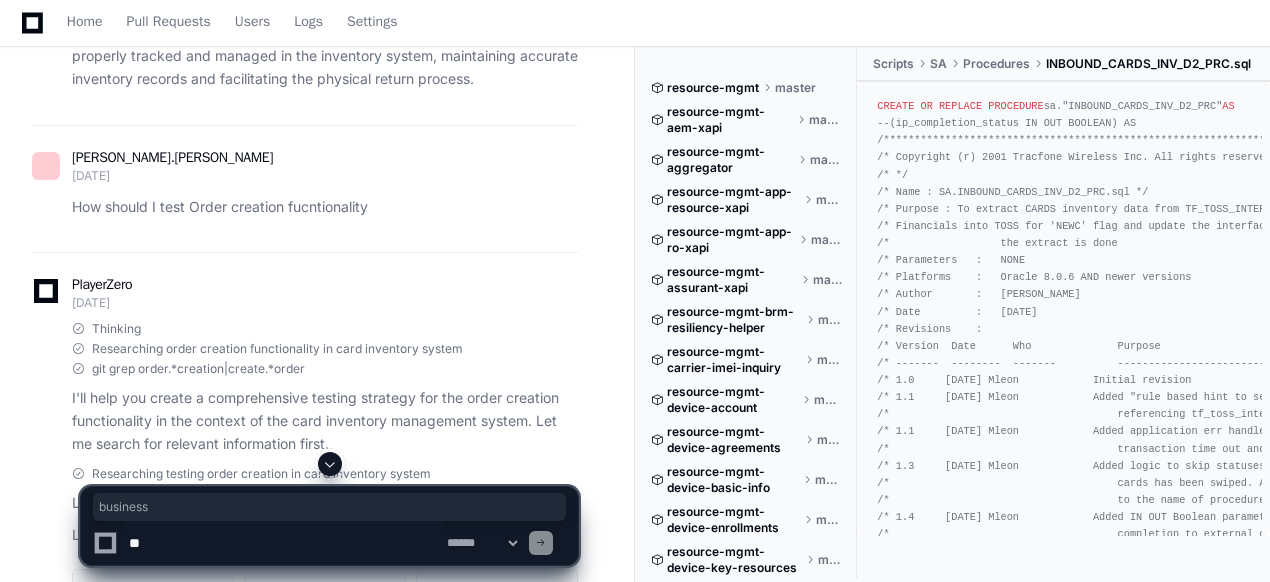 scroll, scrollTop: 8800, scrollLeft: 0, axis: vertical 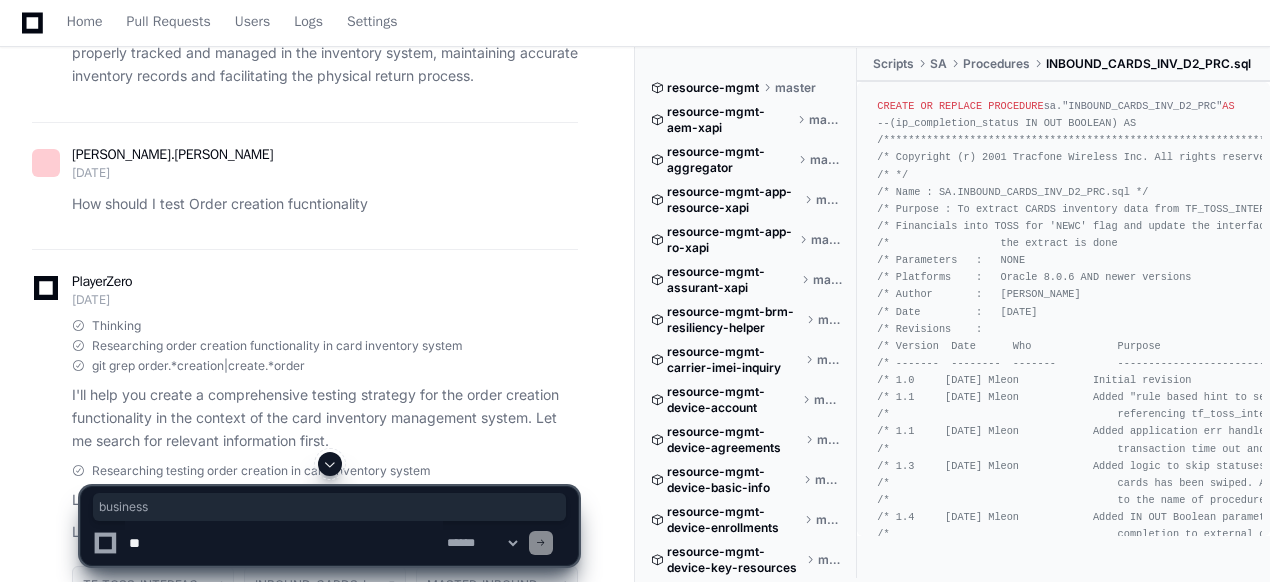 click on "PlayerZero 3 months ago" 